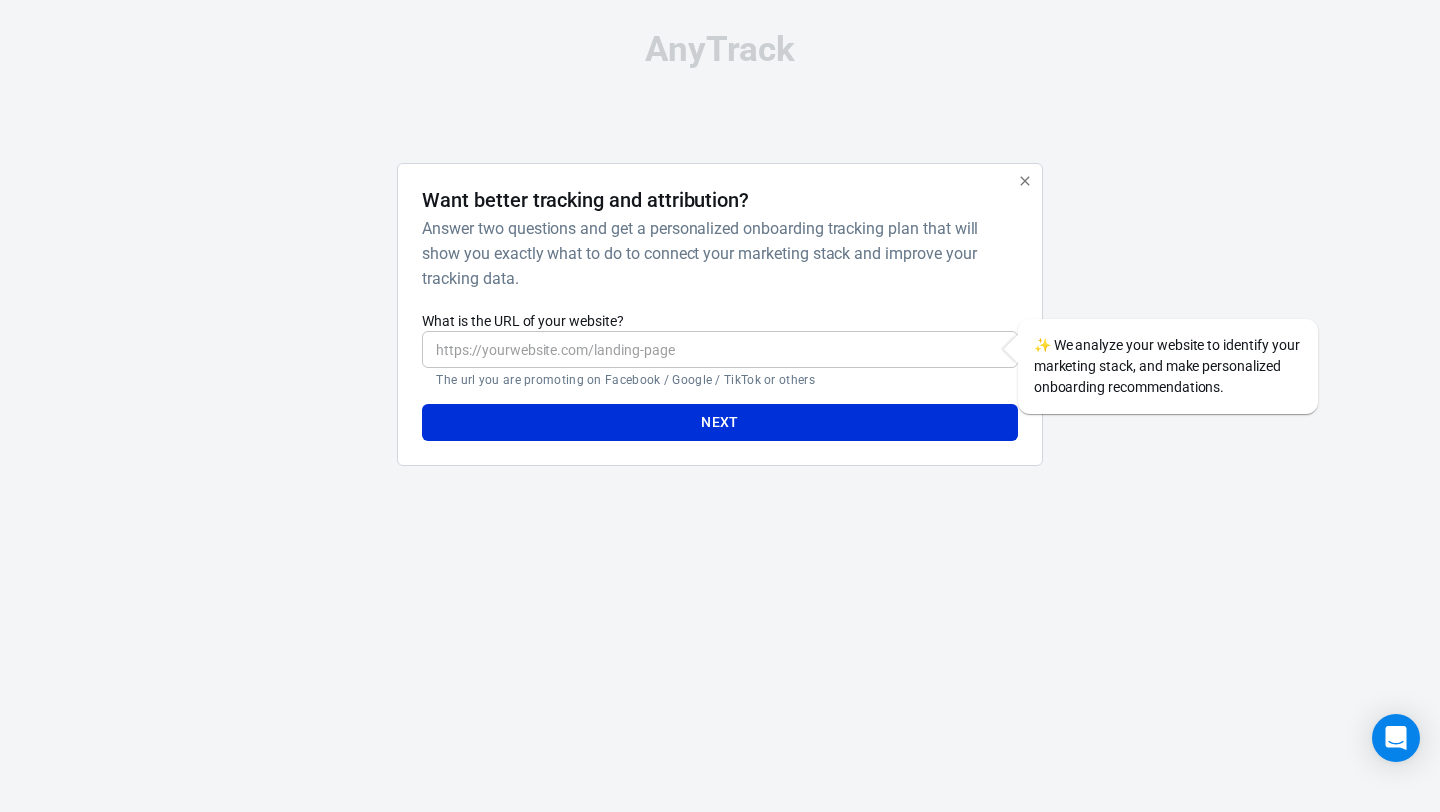 scroll, scrollTop: 0, scrollLeft: 0, axis: both 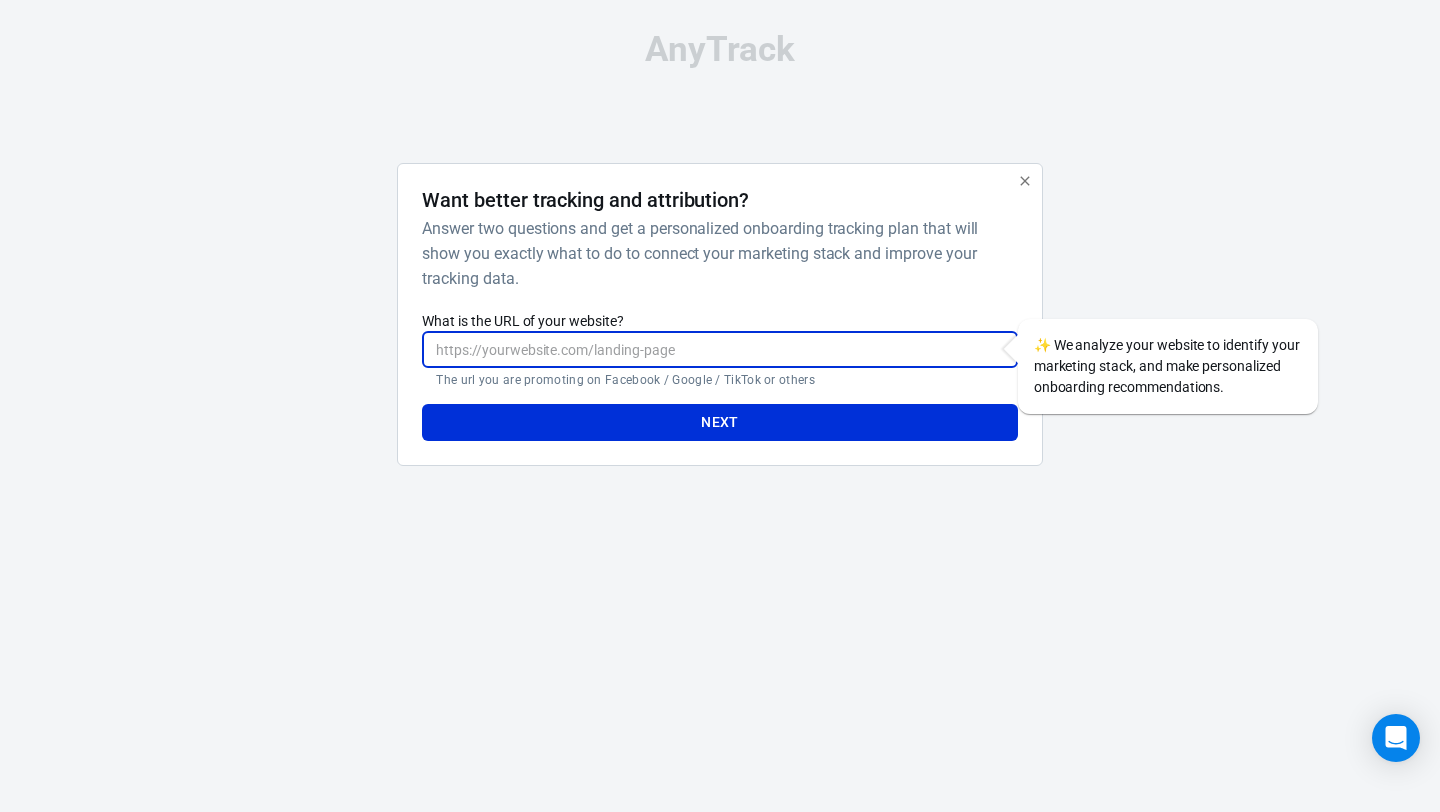 click on "What is the URL of your website?" at bounding box center (719, 349) 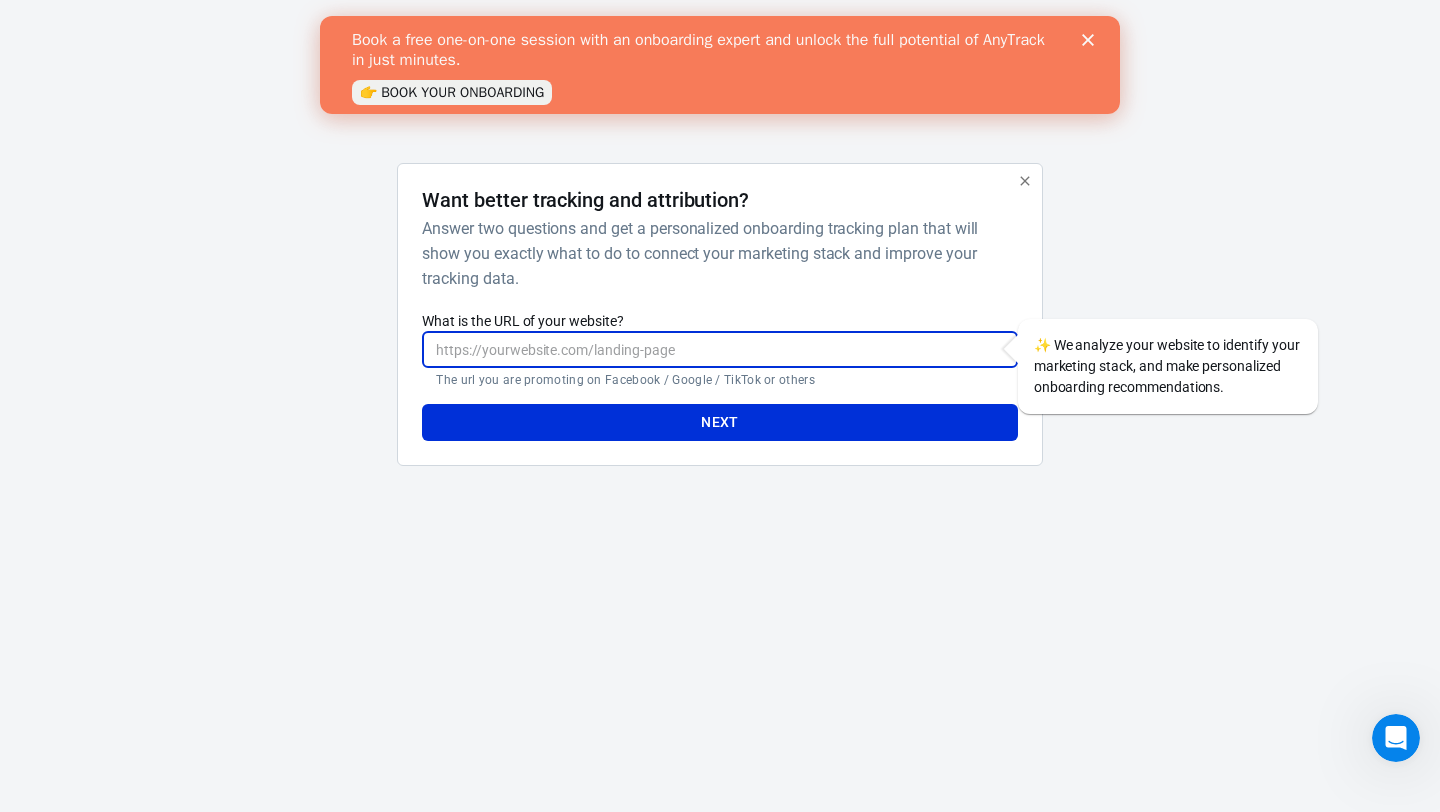scroll, scrollTop: 0, scrollLeft: 0, axis: both 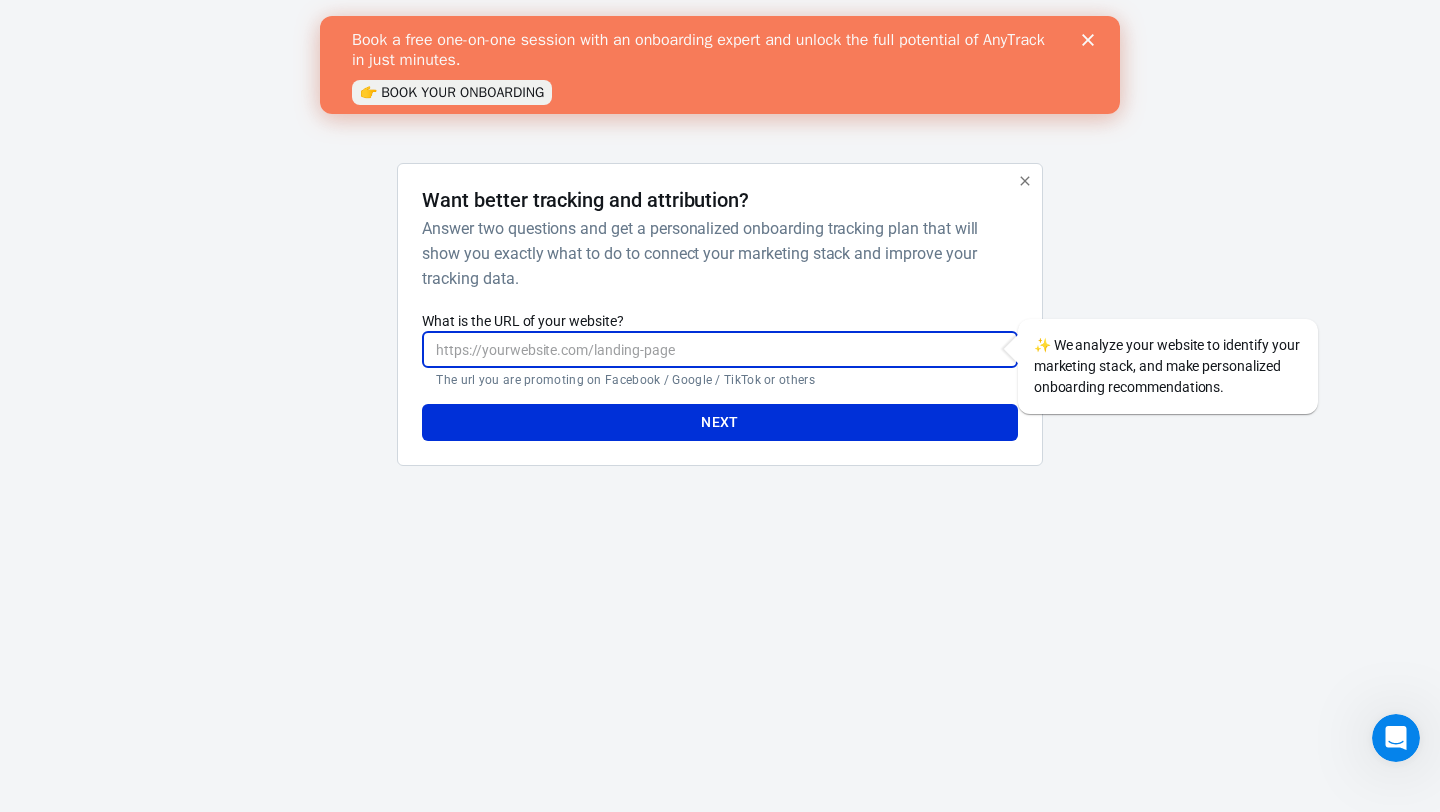 click 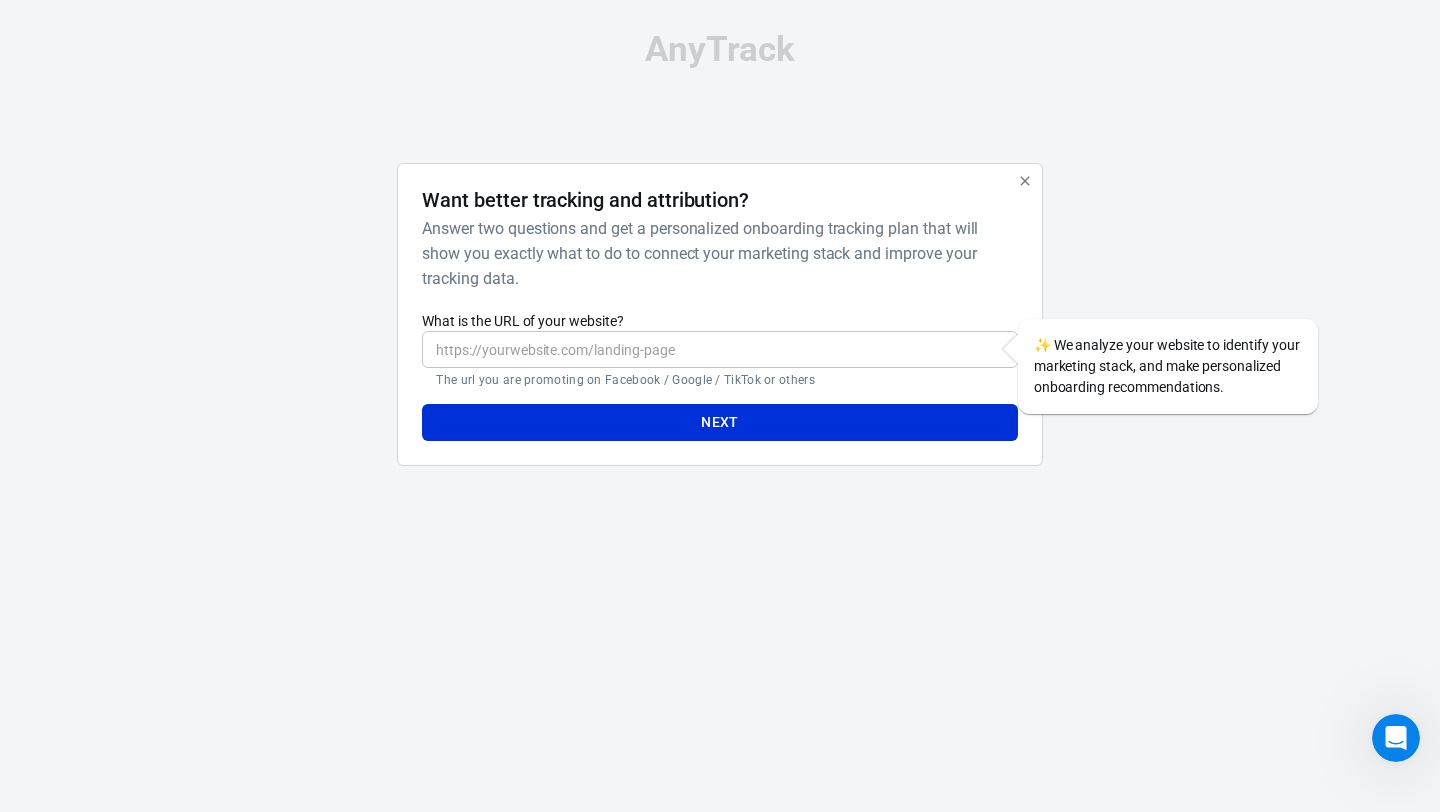 click on "✨   We analyze your website to identify your marketing stack, and make personalized onboarding recommendations." at bounding box center (1168, 366) 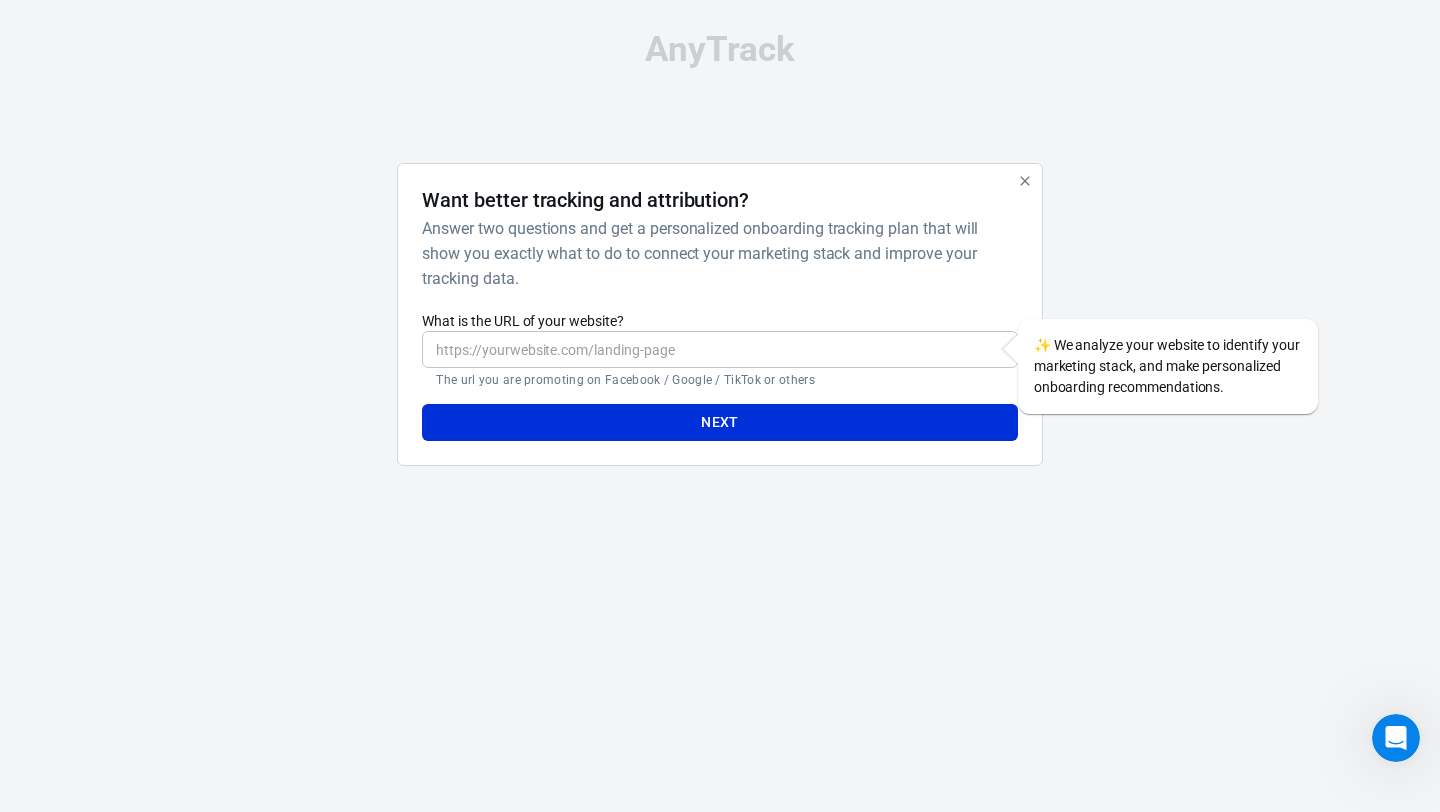 click on "What is the URL of your website?" at bounding box center [719, 349] 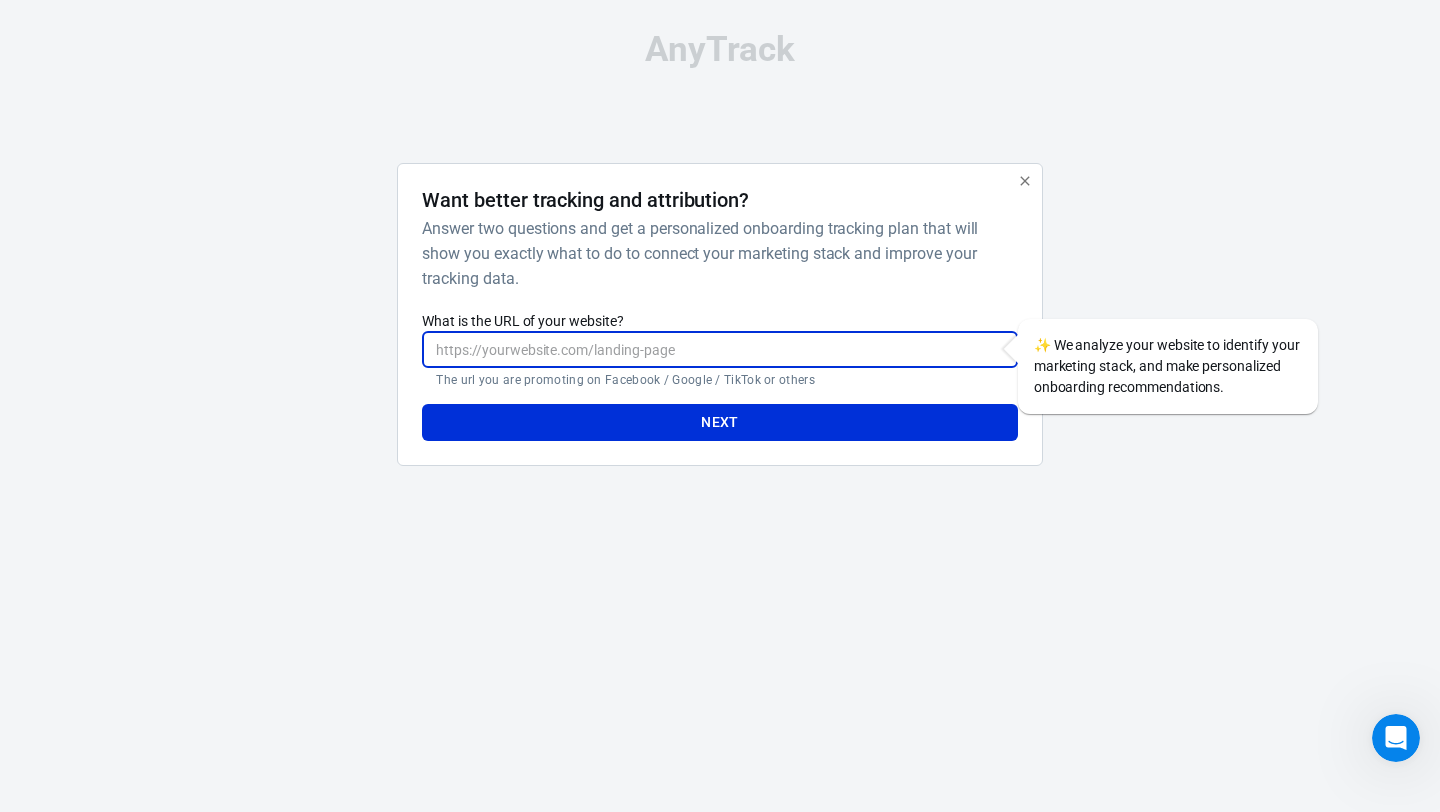 paste on "https://[DOMAIN]/" 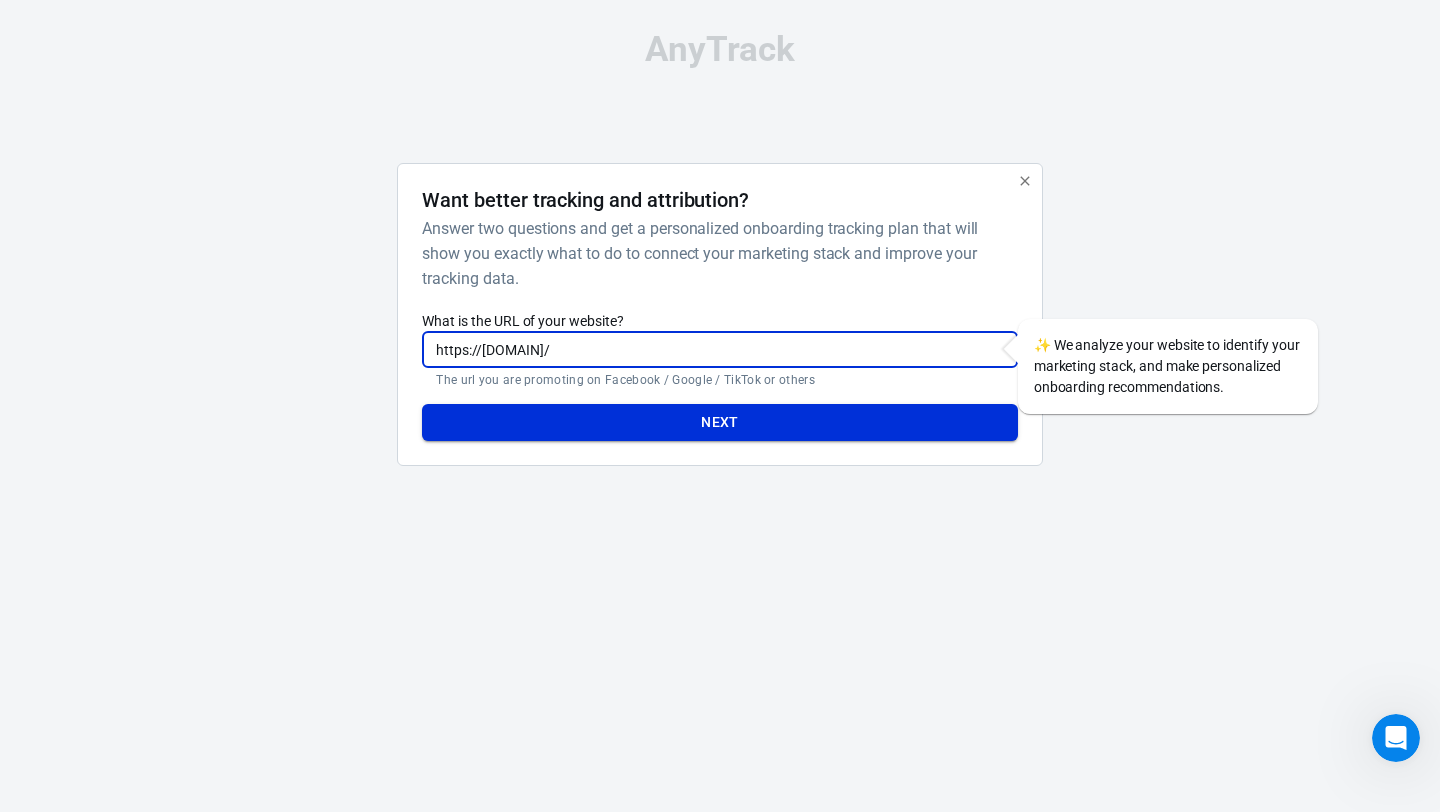 type on "https://[DOMAIN]/" 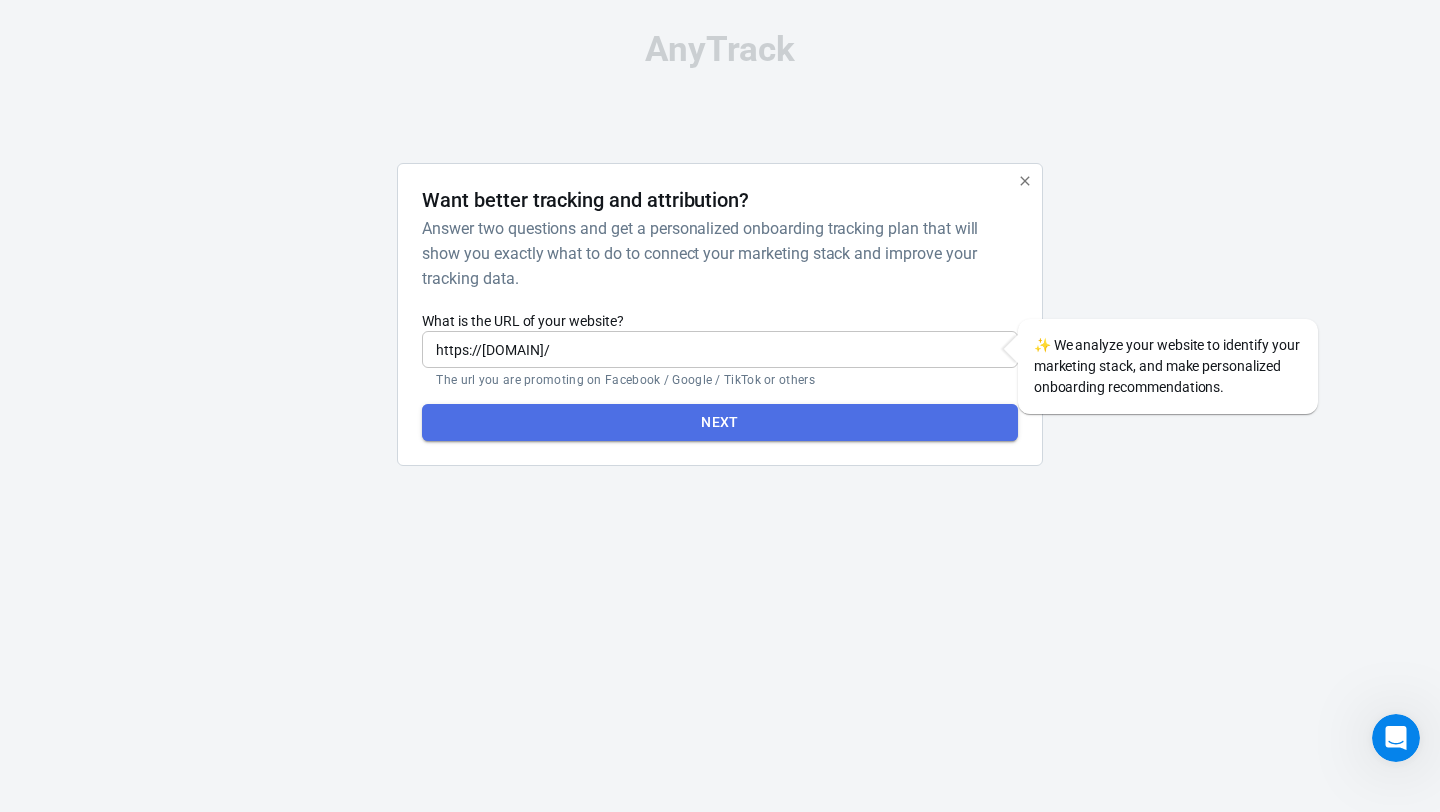click on "Next" at bounding box center [719, 422] 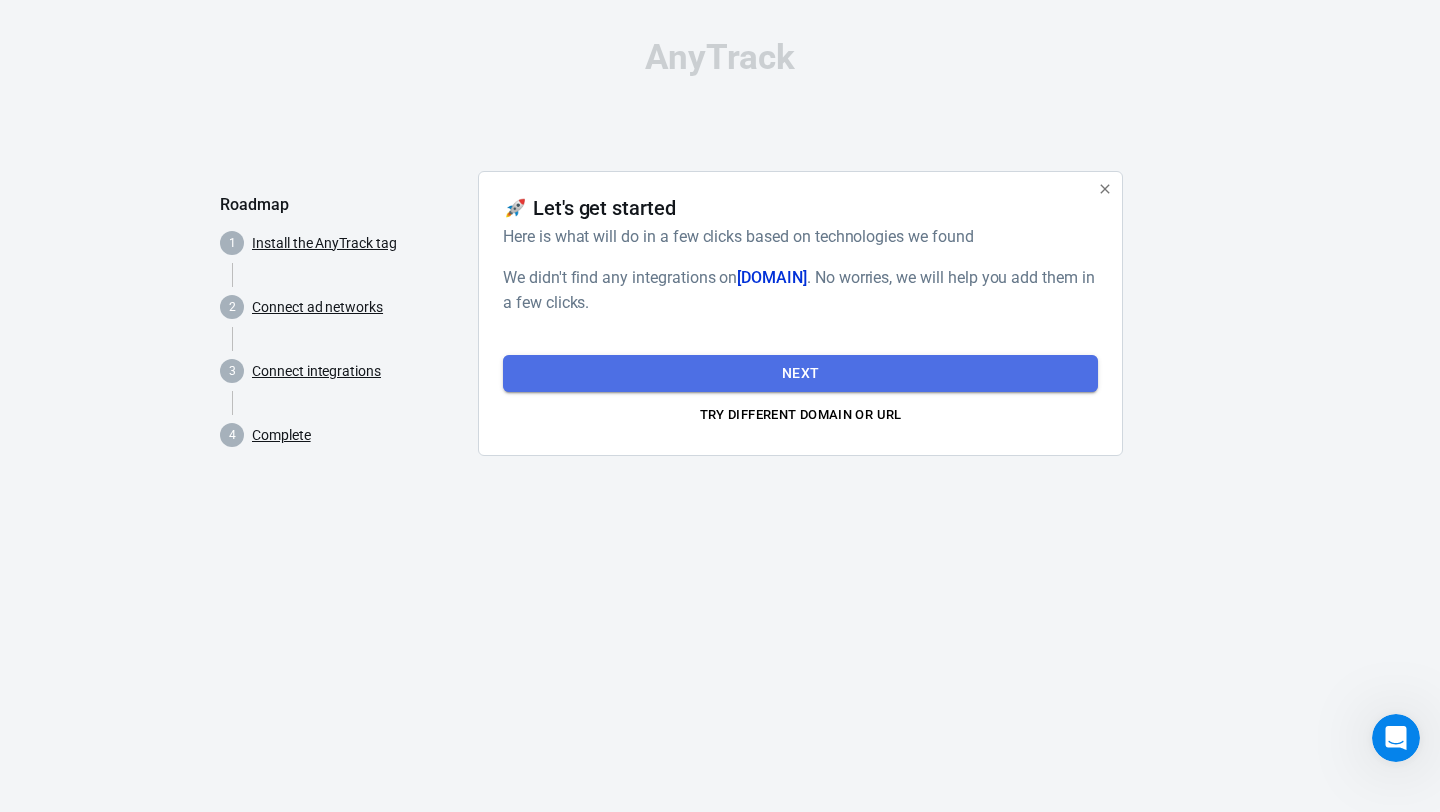 click on "Next" at bounding box center (800, 373) 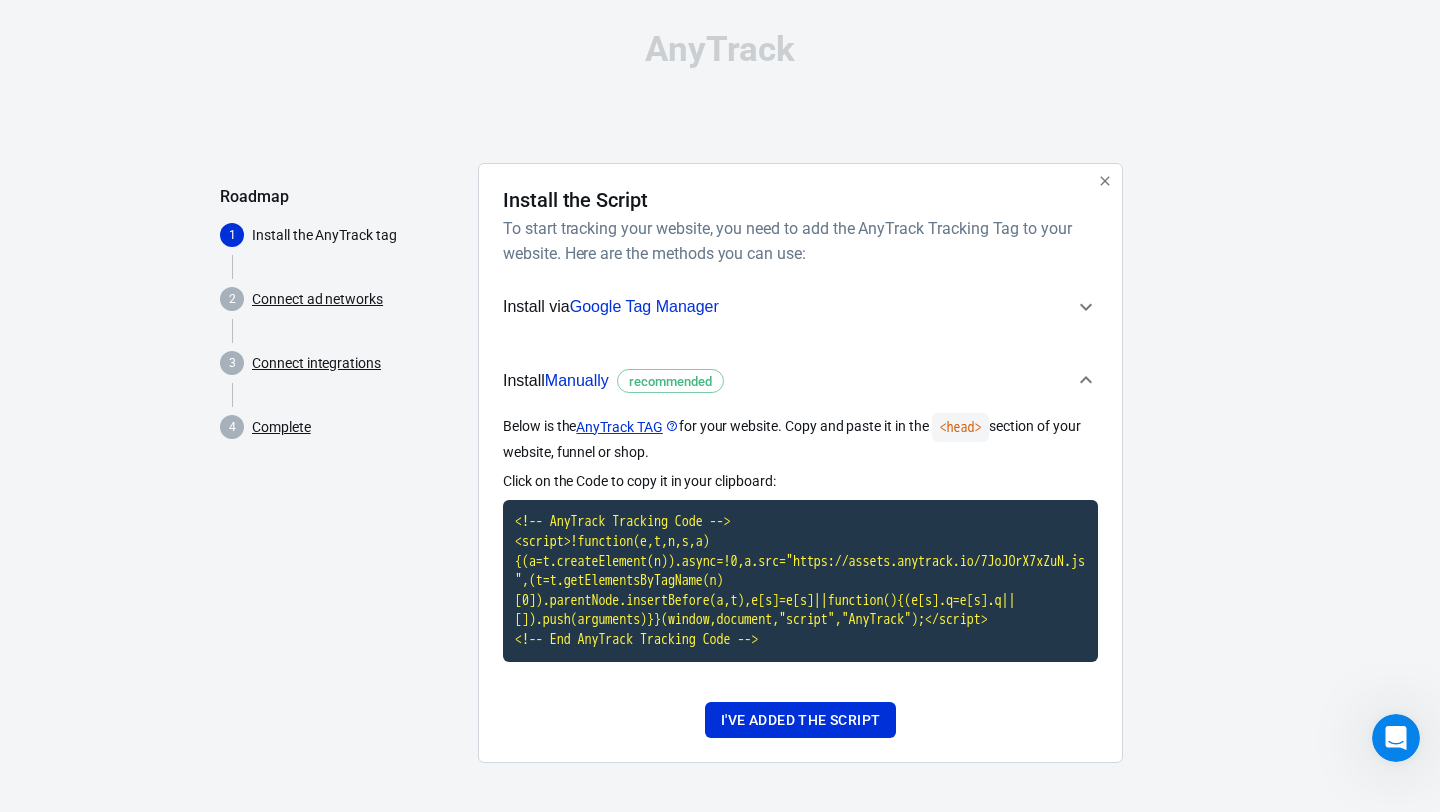 scroll, scrollTop: 19, scrollLeft: 0, axis: vertical 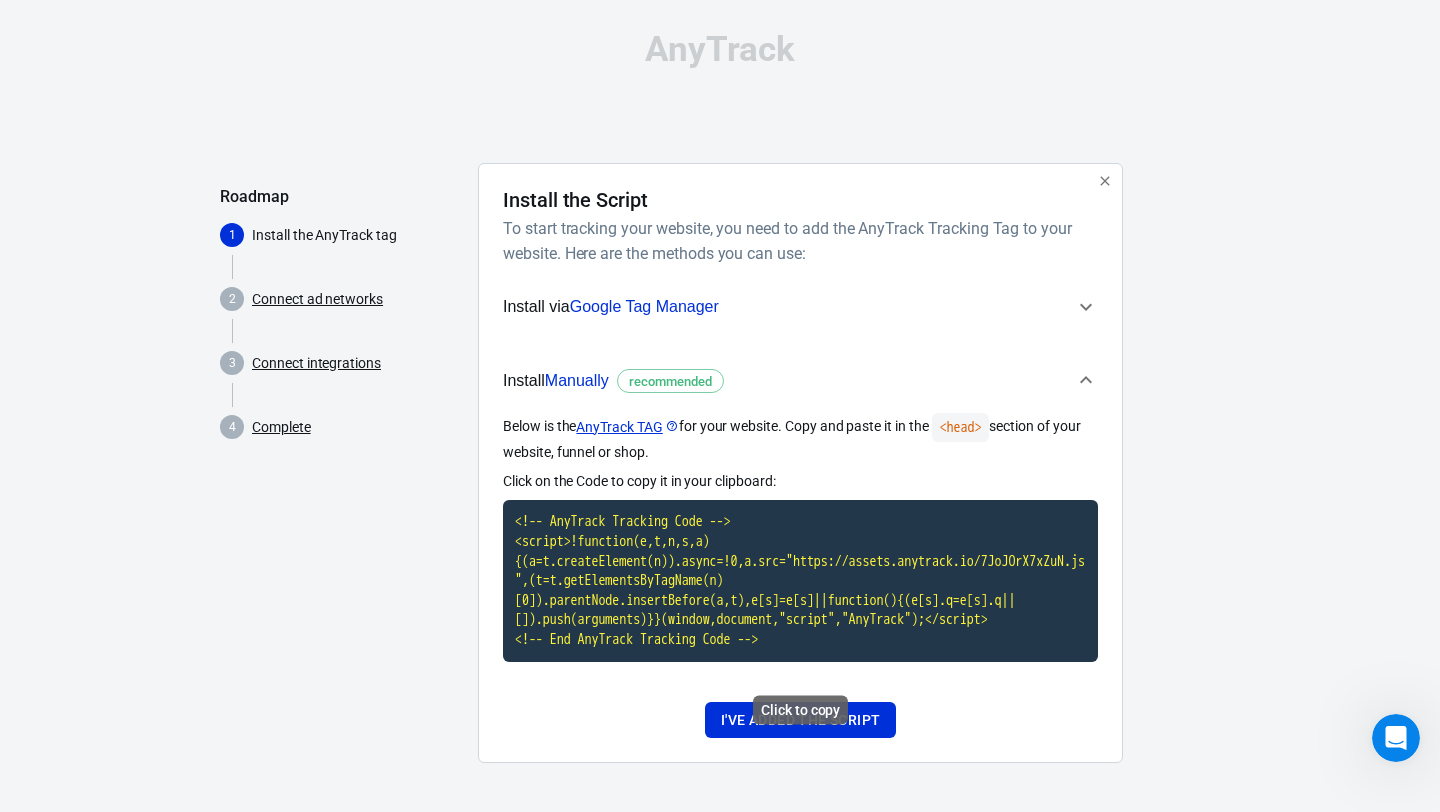 click on "<!-- AnyTrack Tracking Code -->
<script>!function(e,t,n,s,a){(a=t.createElement(n)).async=!0,a.src="https://assets.anytrack.io/7JoJOrX7xZuN.js",(t=t.getElementsByTagName(n)[0]).parentNode.insertBefore(a,t),e[s]=e[s]||function(){(e[s].q=e[s].q||[]).push(arguments)}}(window,document,"script","AnyTrack");</script>
<!-- End AnyTrack Tracking Code -->" at bounding box center (800, 580) 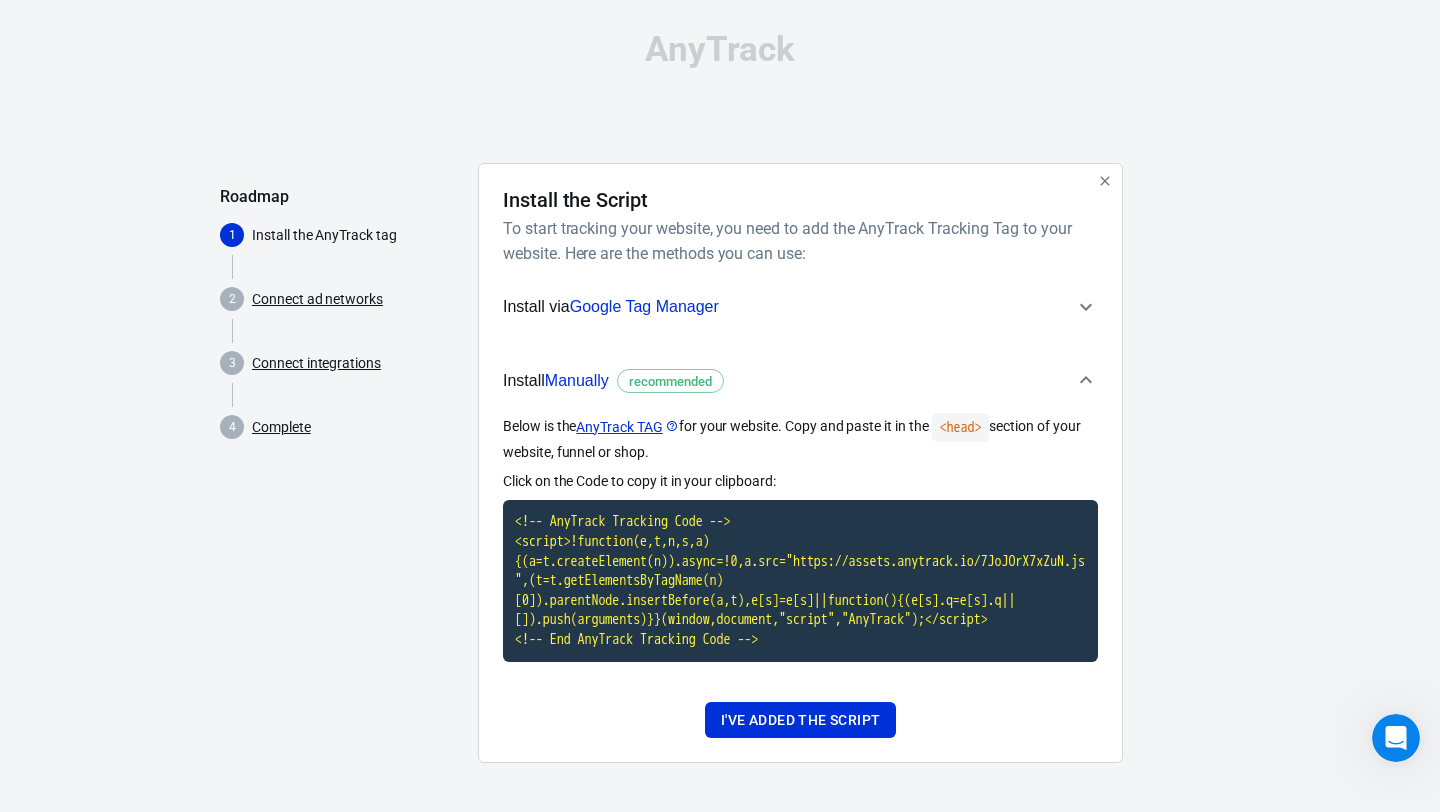 scroll, scrollTop: 0, scrollLeft: 0, axis: both 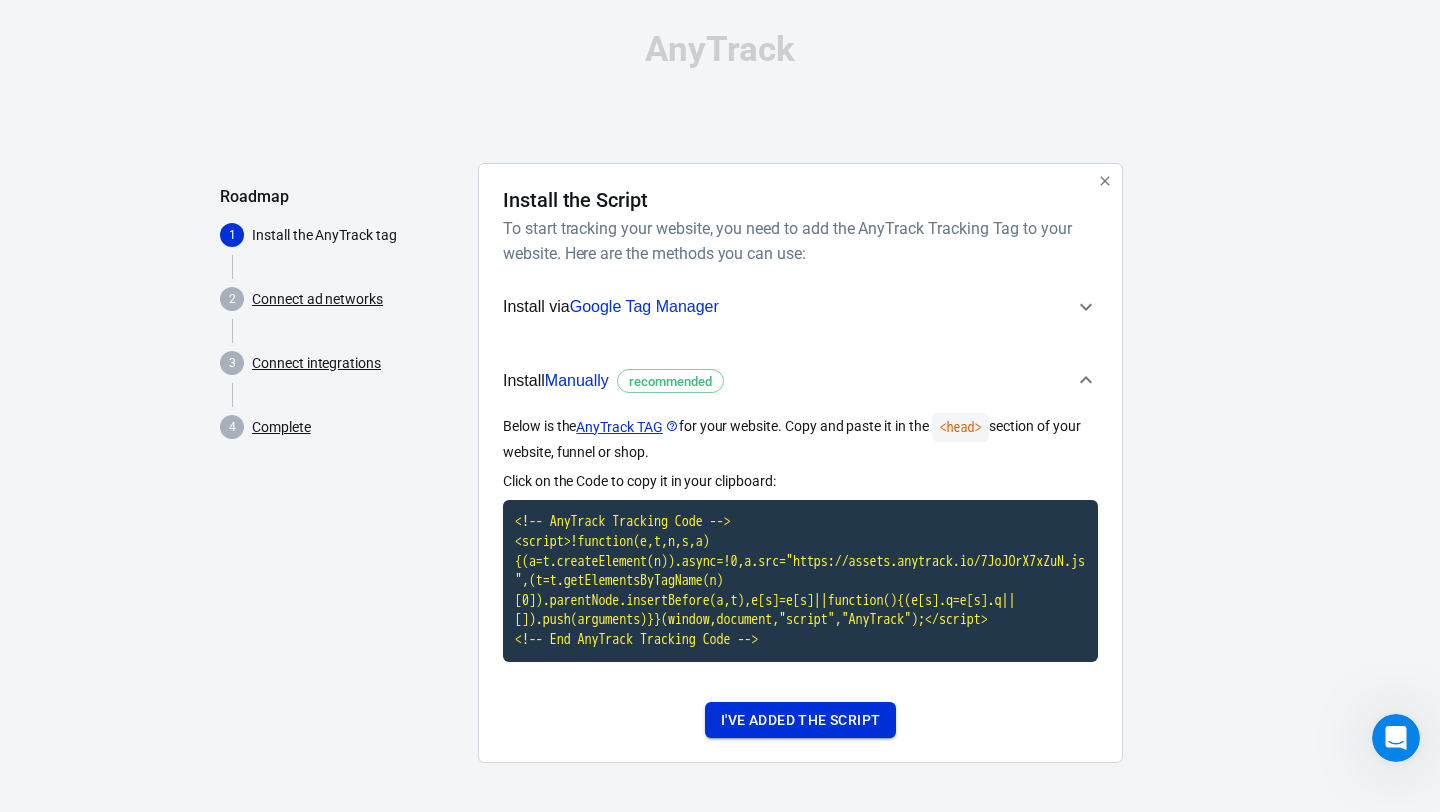 click on "I've added the script" at bounding box center [800, 720] 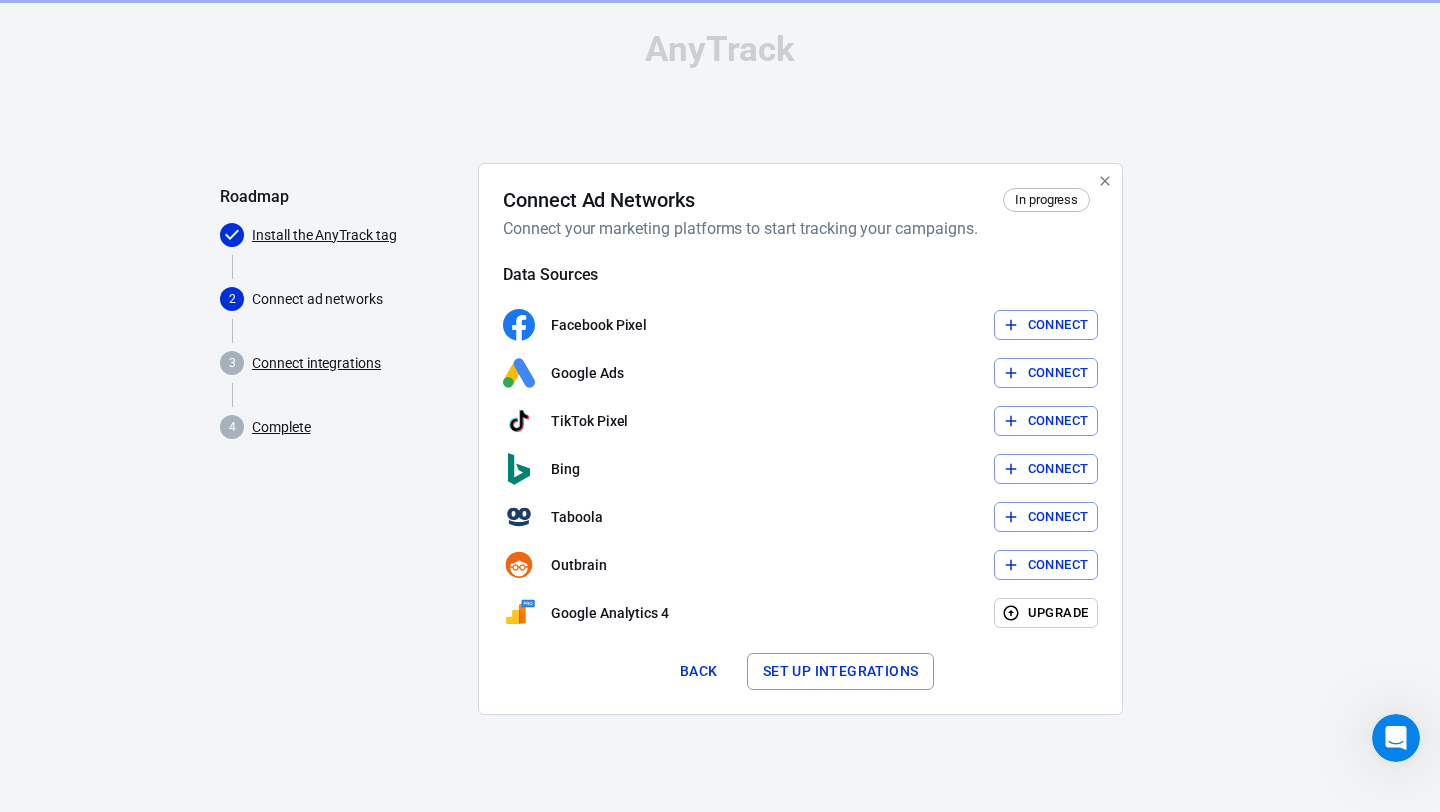 scroll, scrollTop: 0, scrollLeft: 0, axis: both 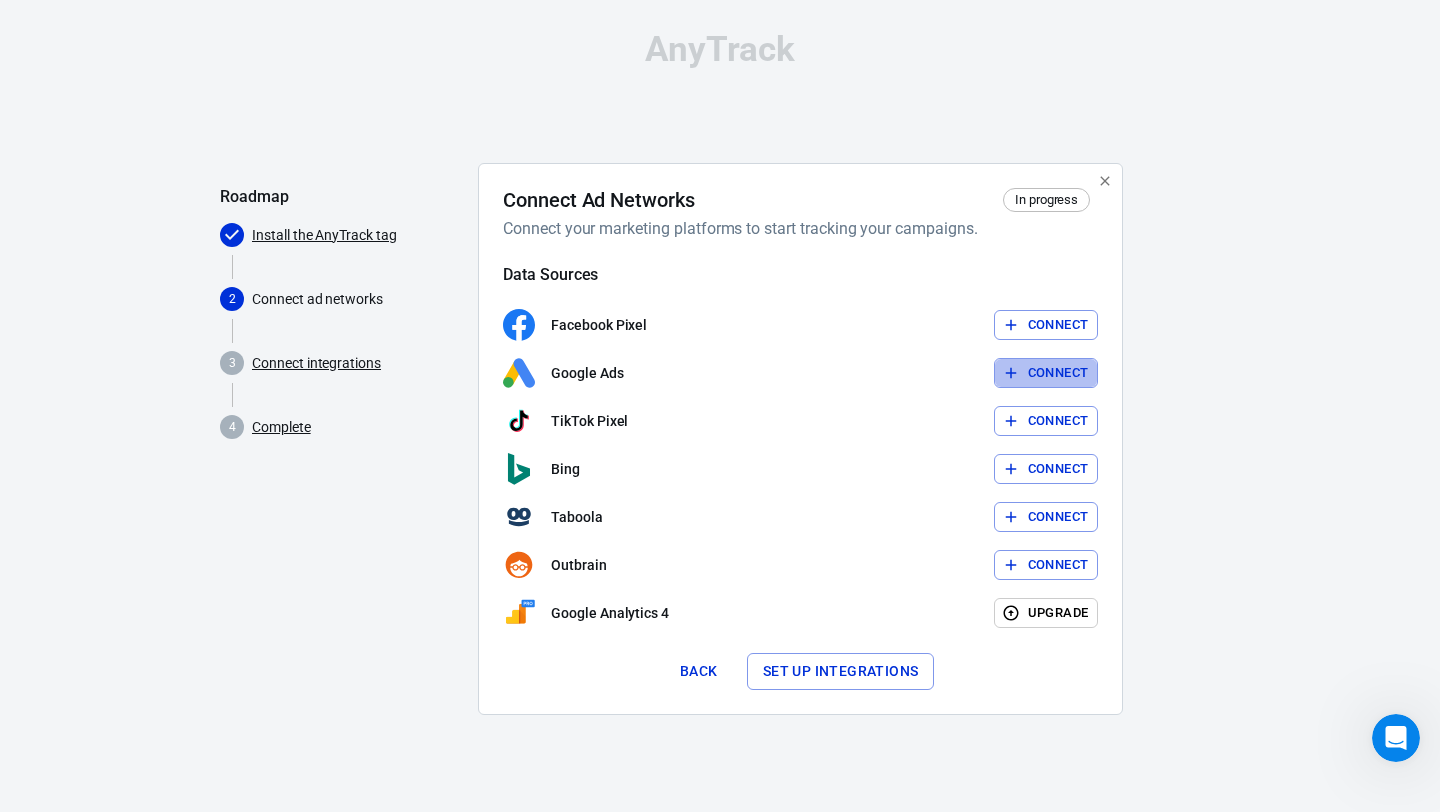 click on "Connect" at bounding box center (1046, 373) 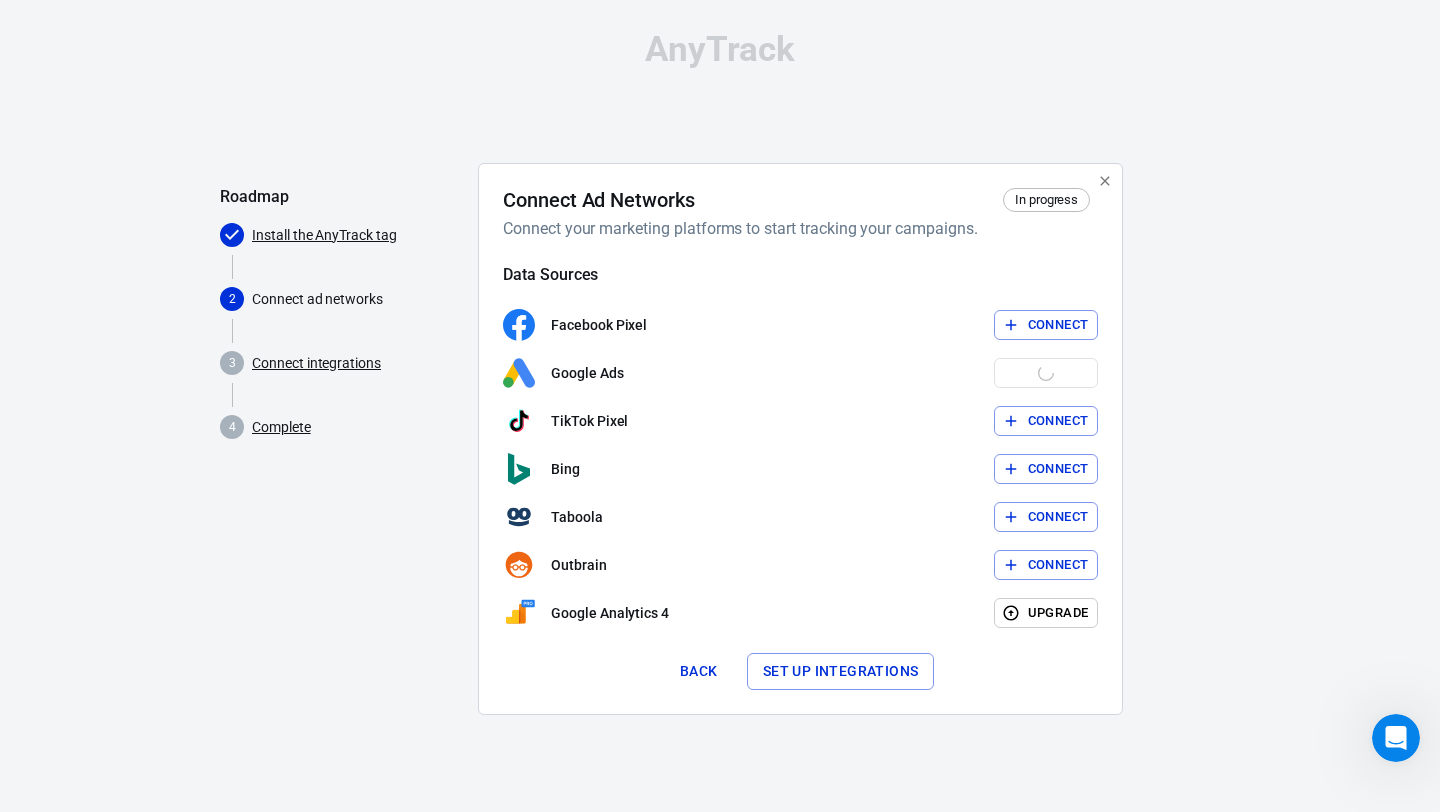 click on "AnyTrack Roadmap Install the AnyTrack tag 2 Connect ad networks 3 Connect integrations 4 Complete Connect Ad Networks In progress Connect your marketing platforms to start tracking your campaigns. Data Sources Facebook Pixel Connect Google Ads Connect TikTok Pixel Connect .st0{fill:#008272;} Bing Connect Taboola Connect Outbrain Connect Google Analytics 4 Upgrade Back Set up integrations" at bounding box center (720, 381) 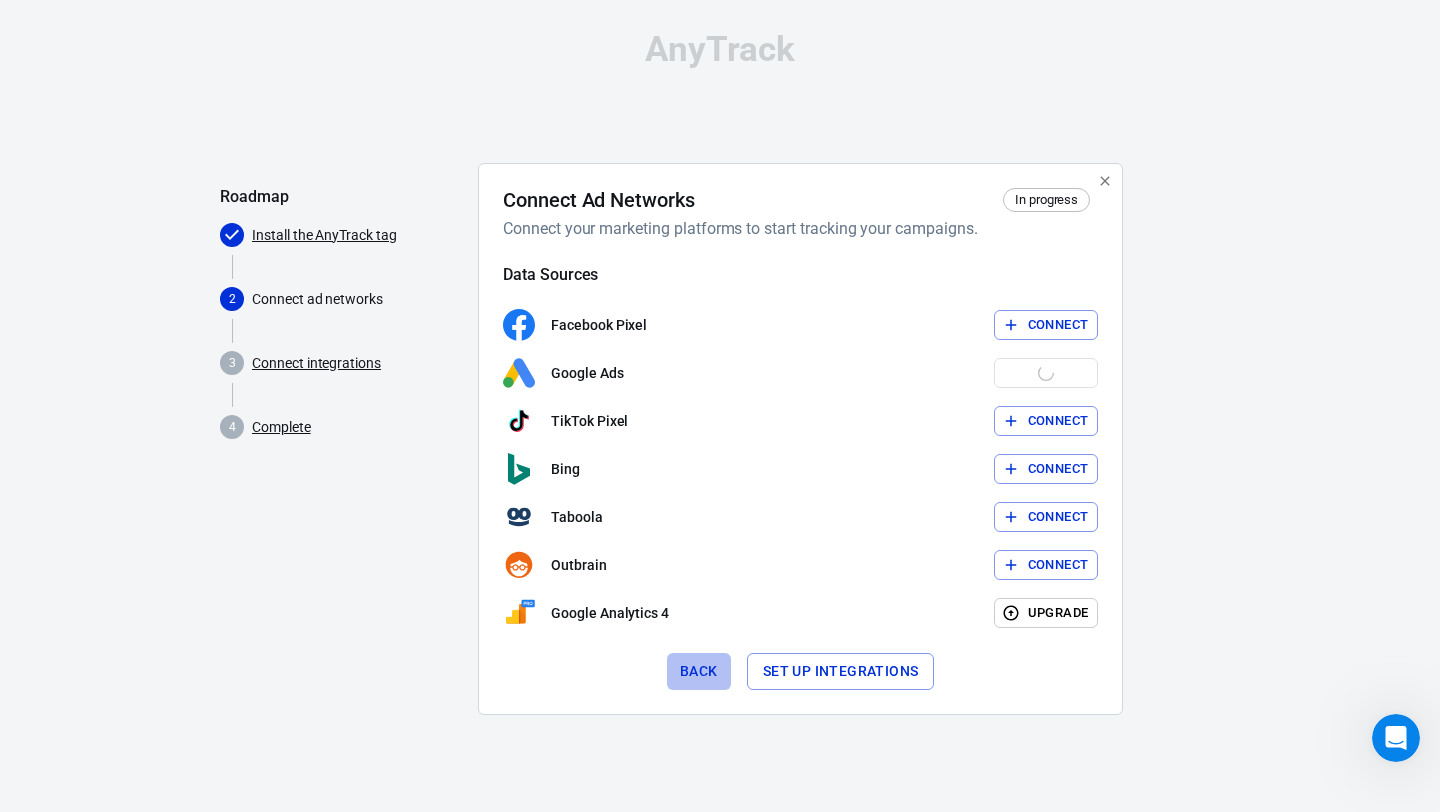 click on "Back" at bounding box center (699, 671) 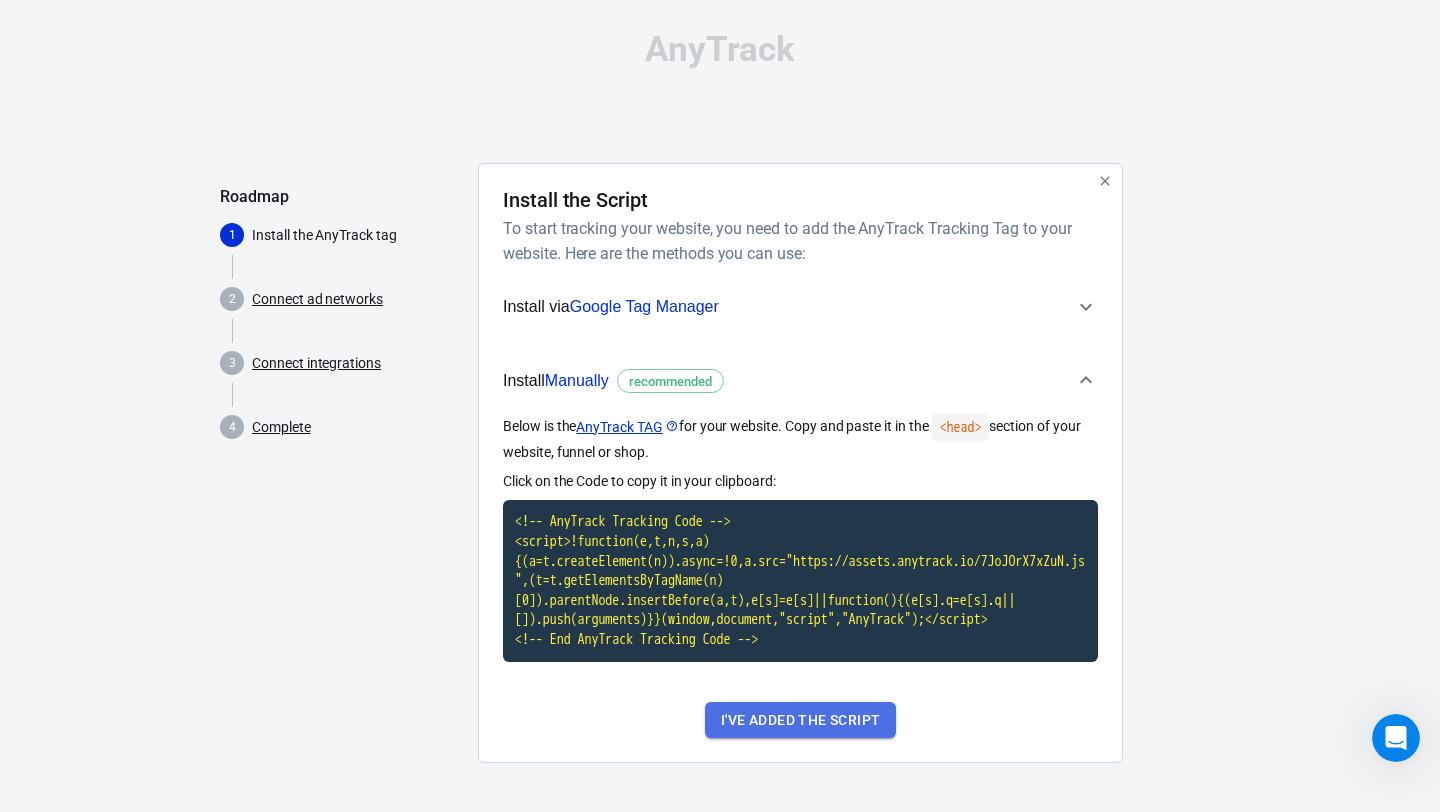 click on "I've added the script" at bounding box center [800, 720] 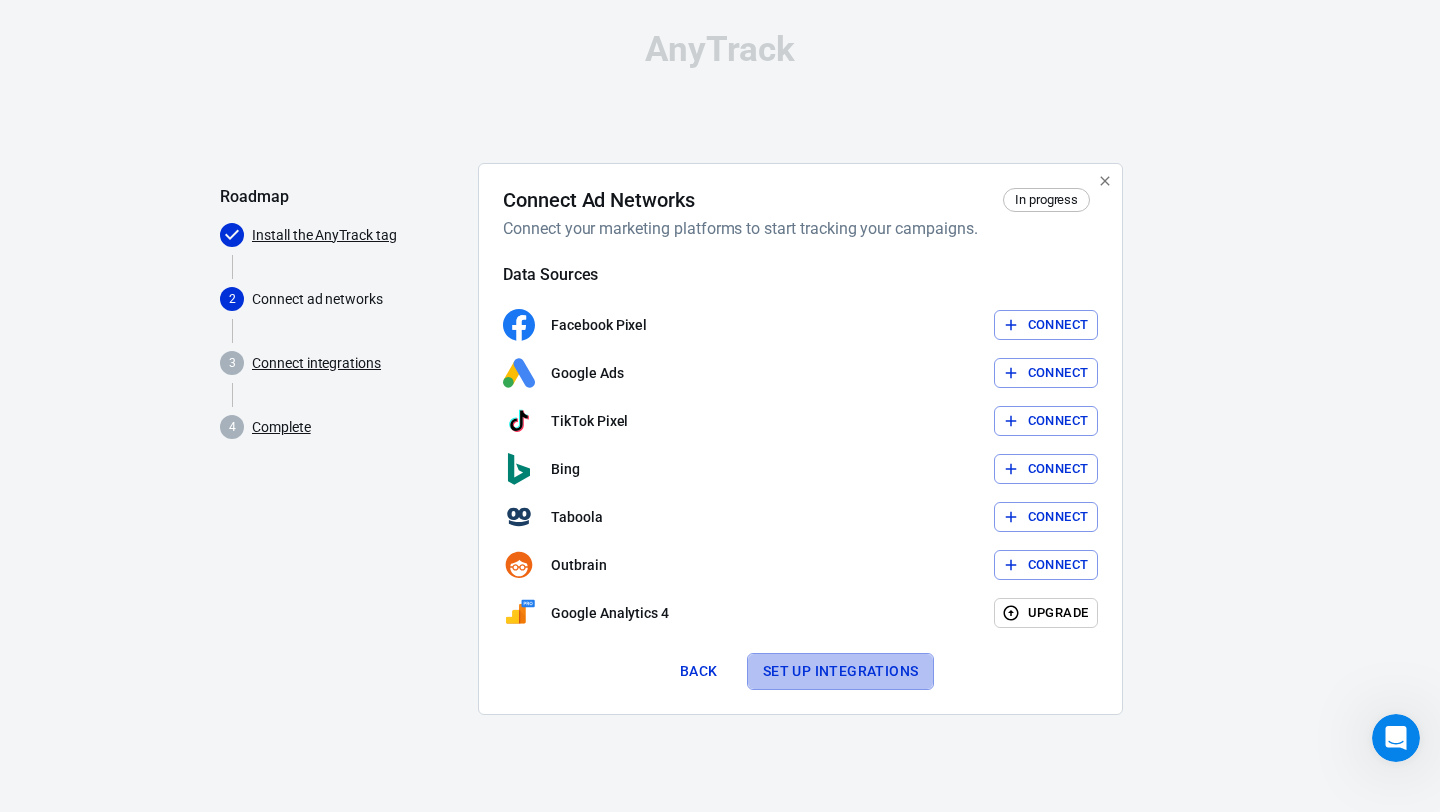 click on "Set up integrations" at bounding box center [841, 671] 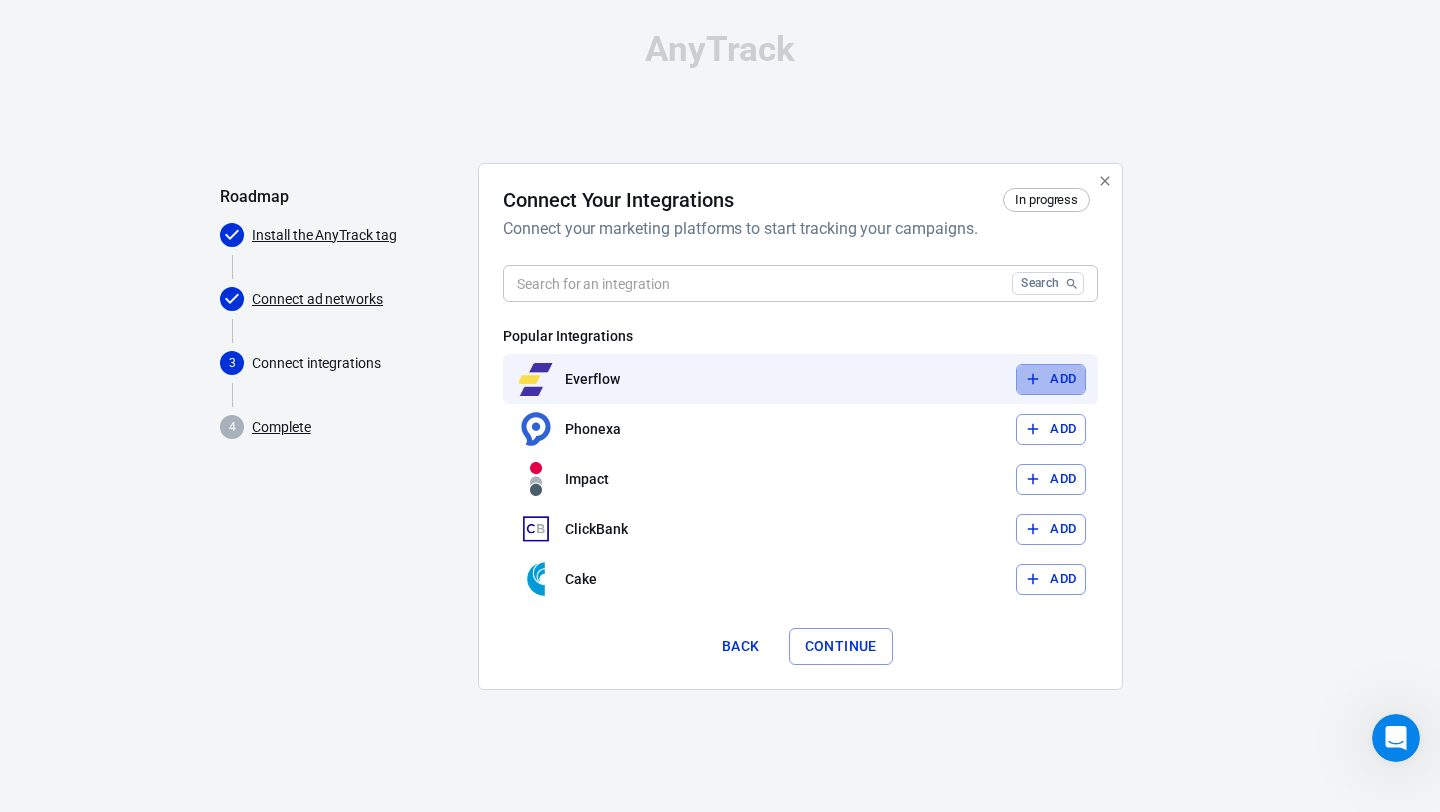 click on "Add" at bounding box center (1051, 379) 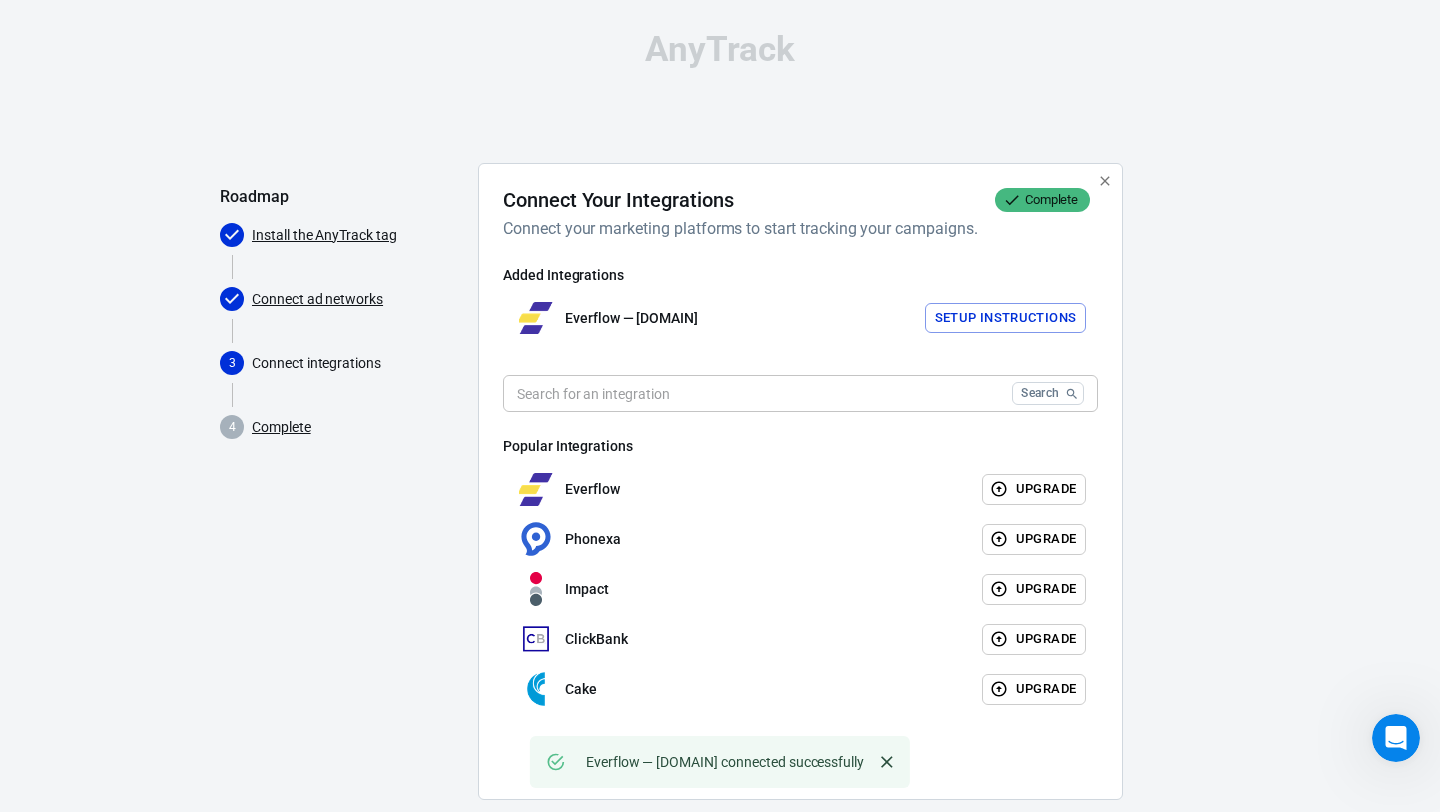 scroll, scrollTop: 35, scrollLeft: 0, axis: vertical 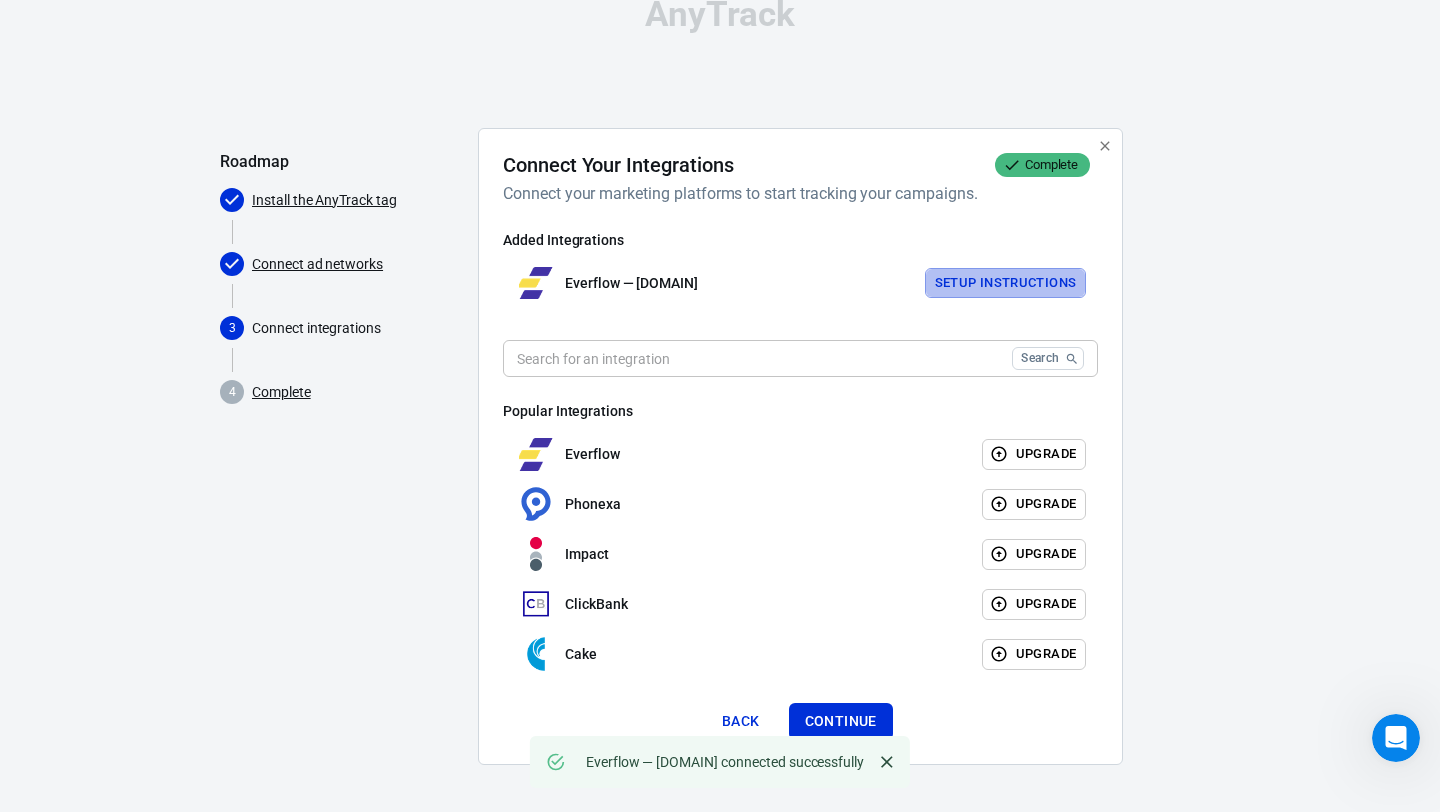 click on "Setup Instructions" at bounding box center (1006, 283) 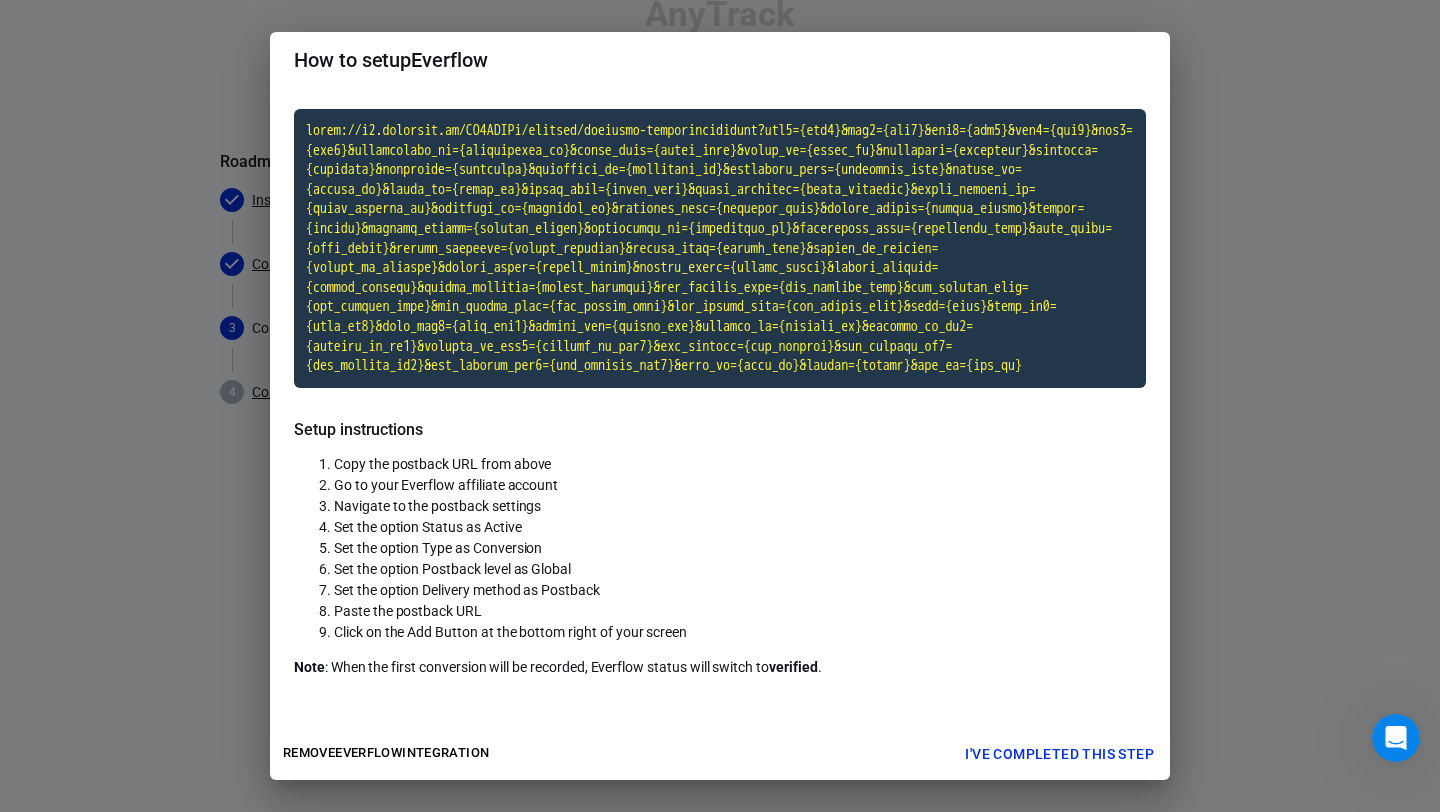 scroll, scrollTop: 92, scrollLeft: 0, axis: vertical 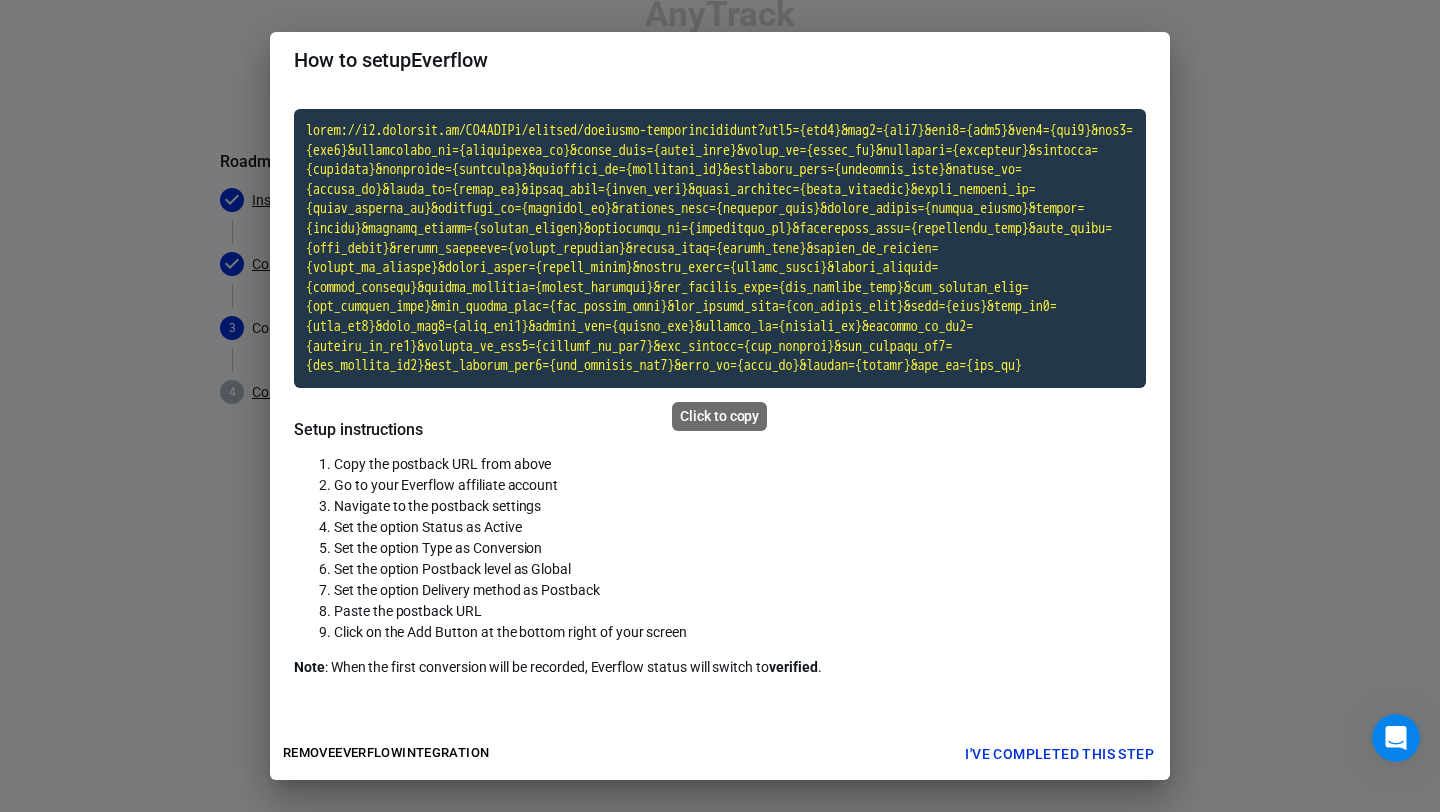 click at bounding box center (720, 248) 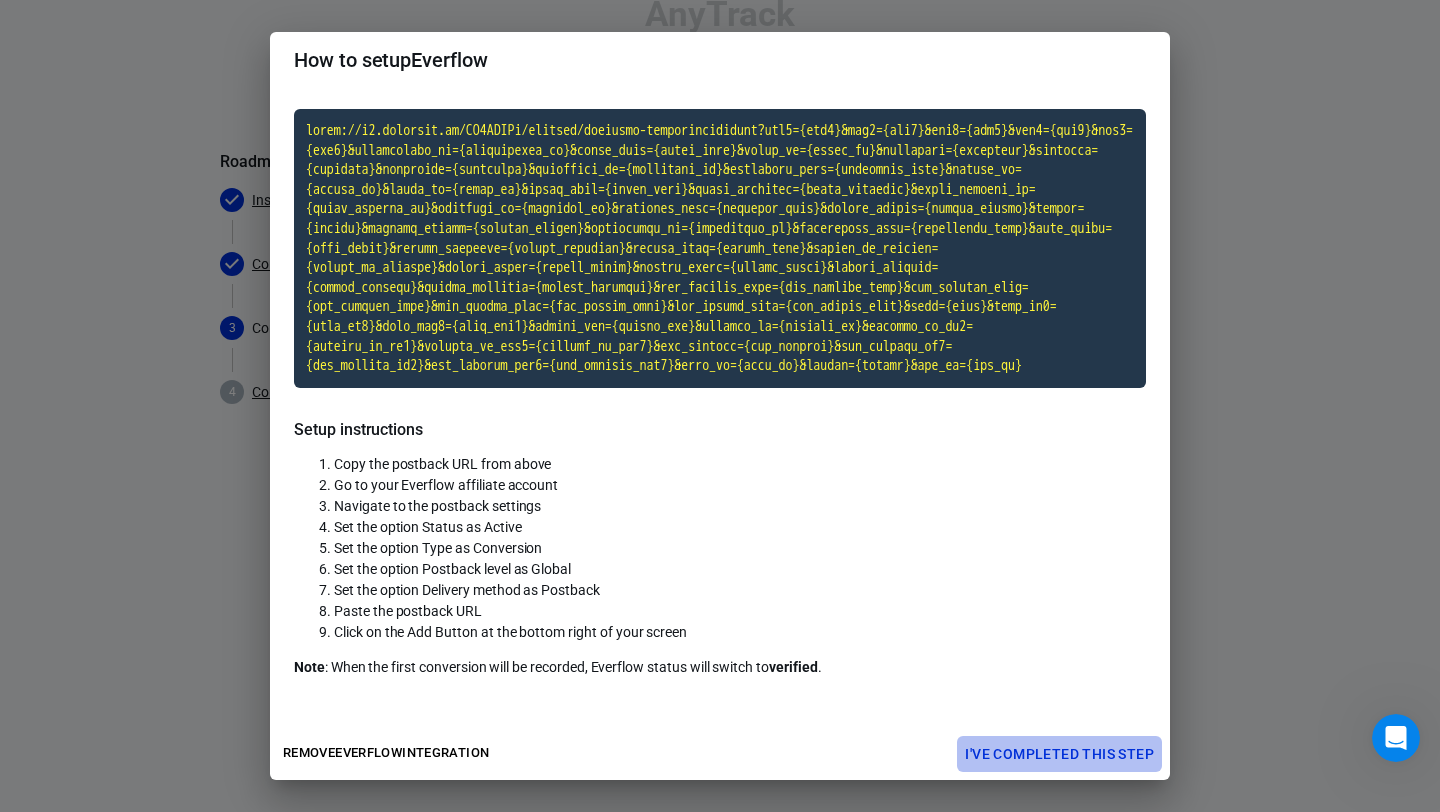click on "I've completed this step" at bounding box center (1059, 754) 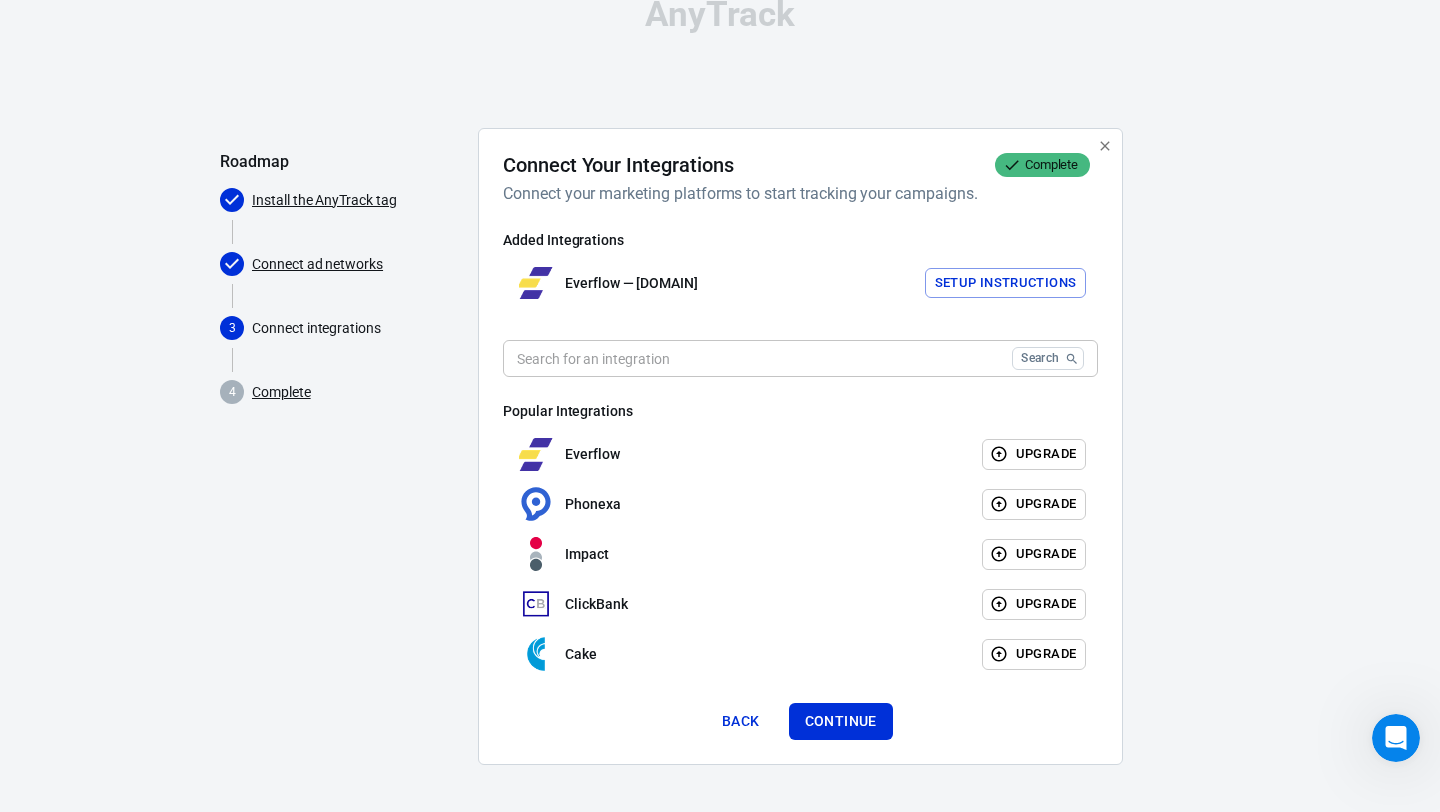click on "Connect ad networks" at bounding box center (317, 264) 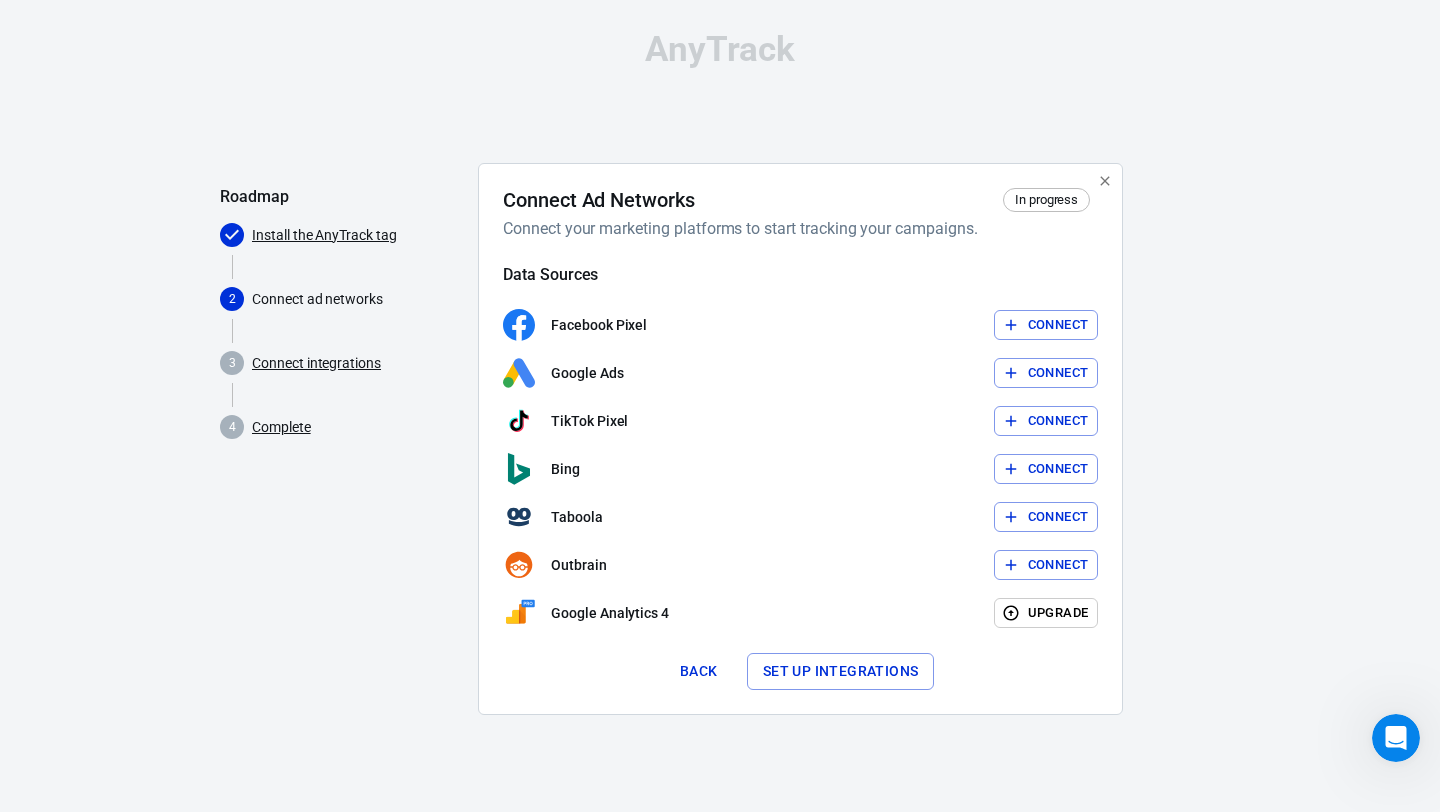click on "Connect integrations" at bounding box center [316, 363] 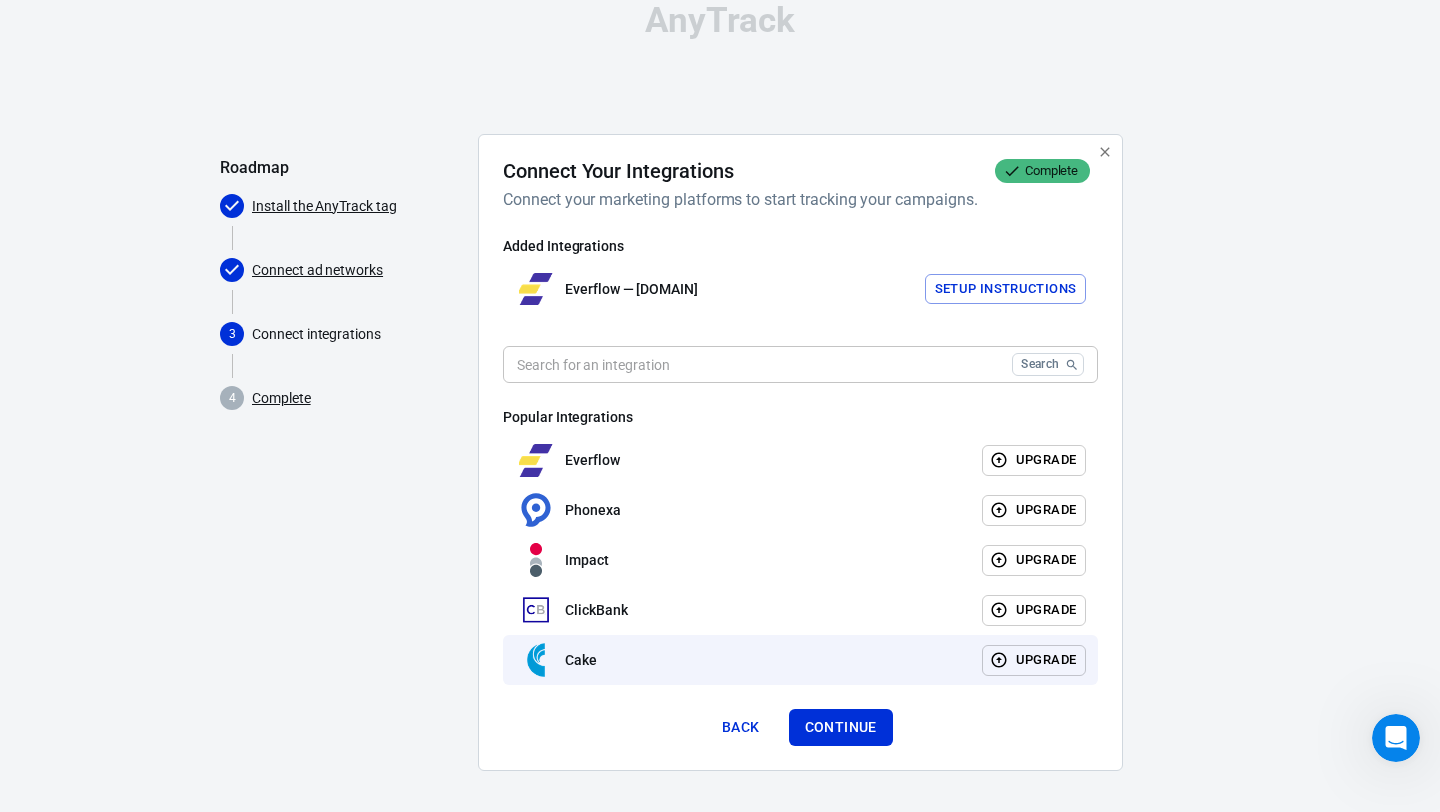 scroll, scrollTop: 35, scrollLeft: 0, axis: vertical 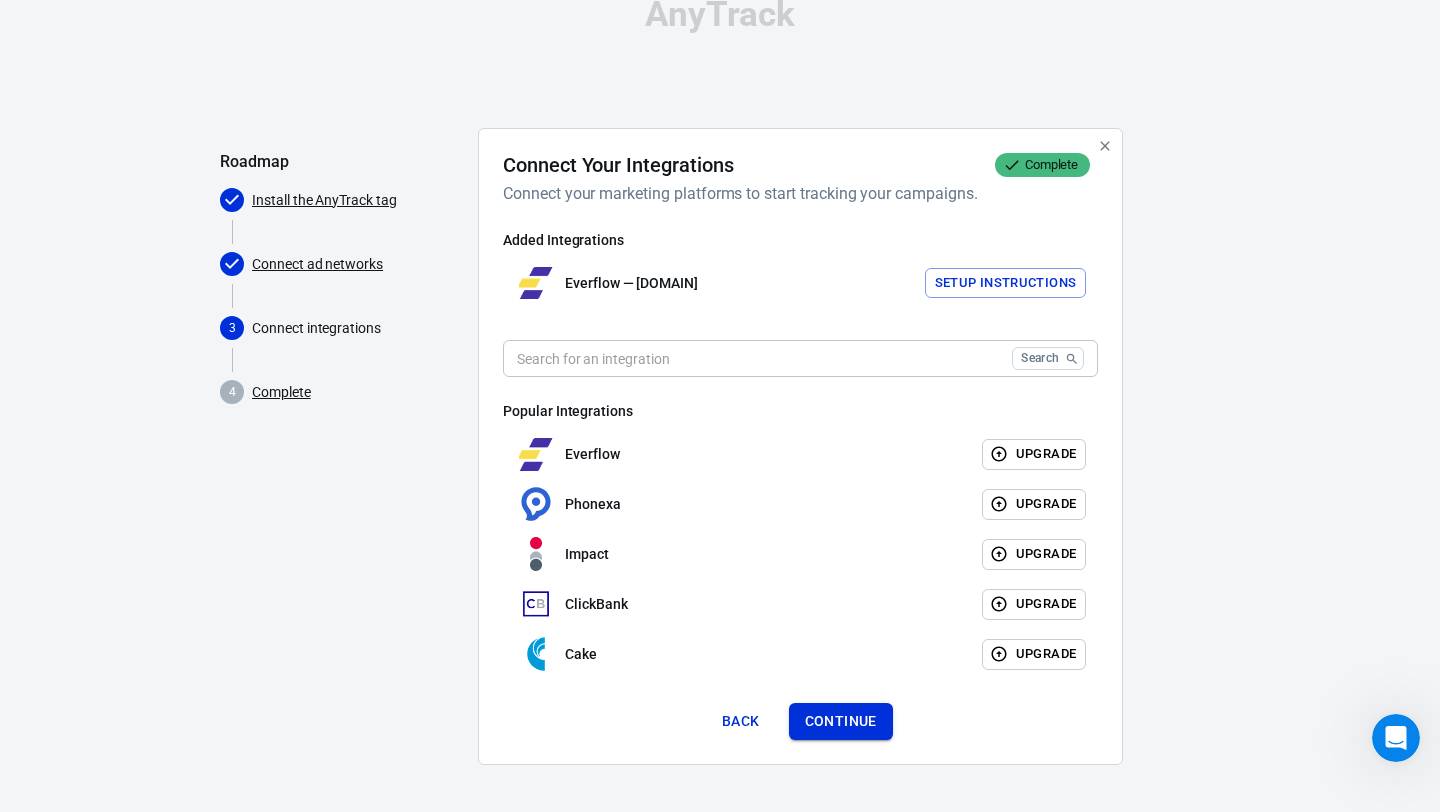click on "Continue" at bounding box center (841, 721) 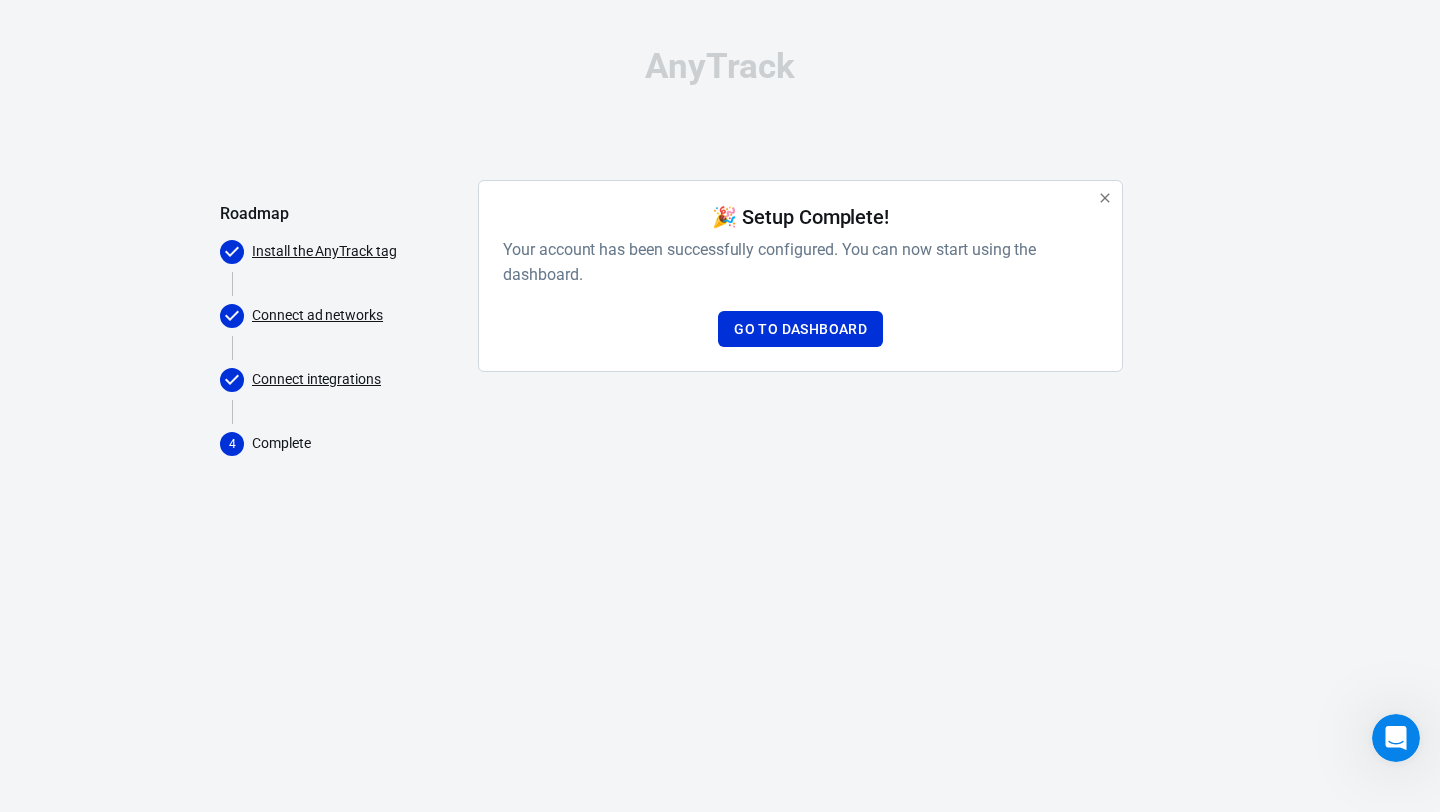 scroll, scrollTop: 0, scrollLeft: 0, axis: both 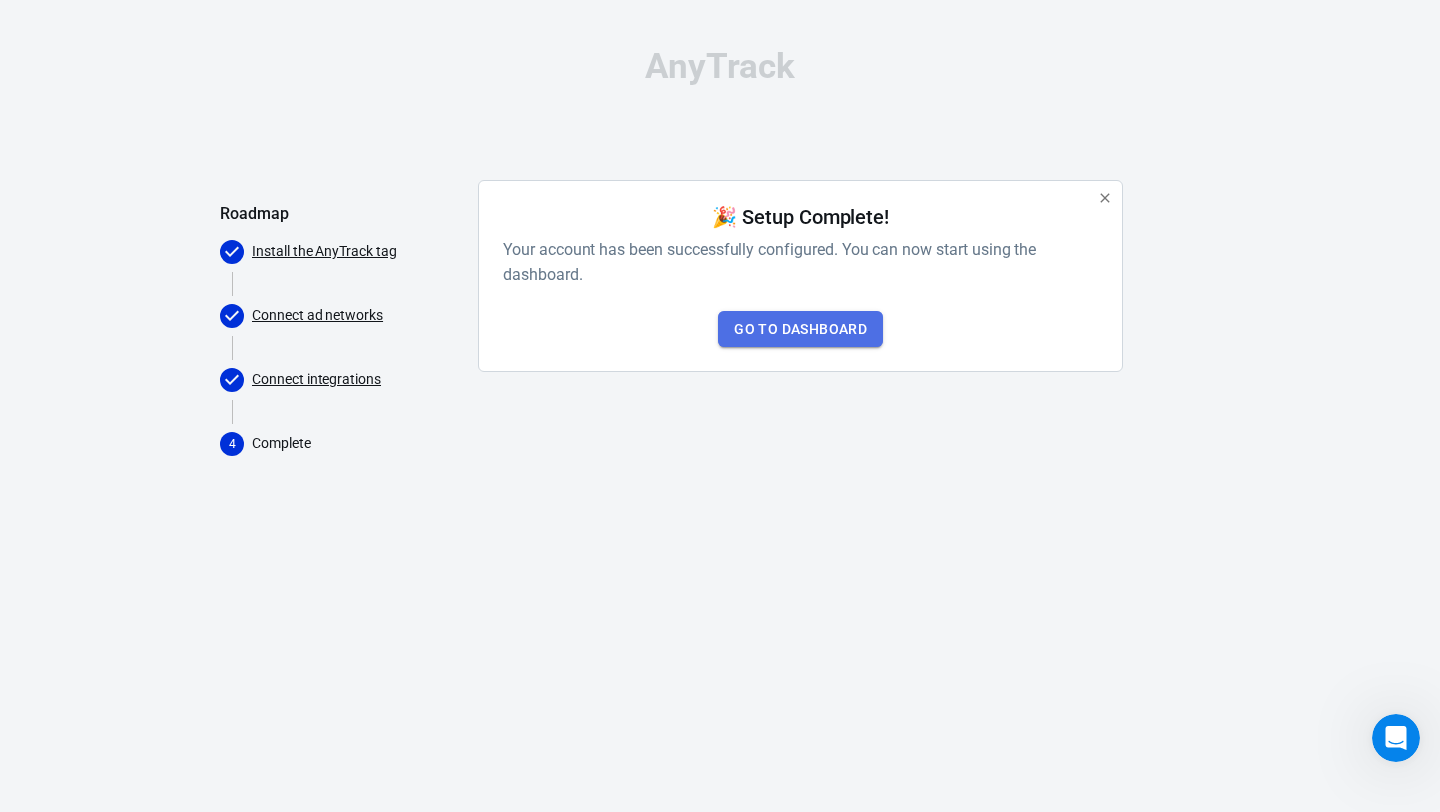 click on "Go to Dashboard" at bounding box center (800, 329) 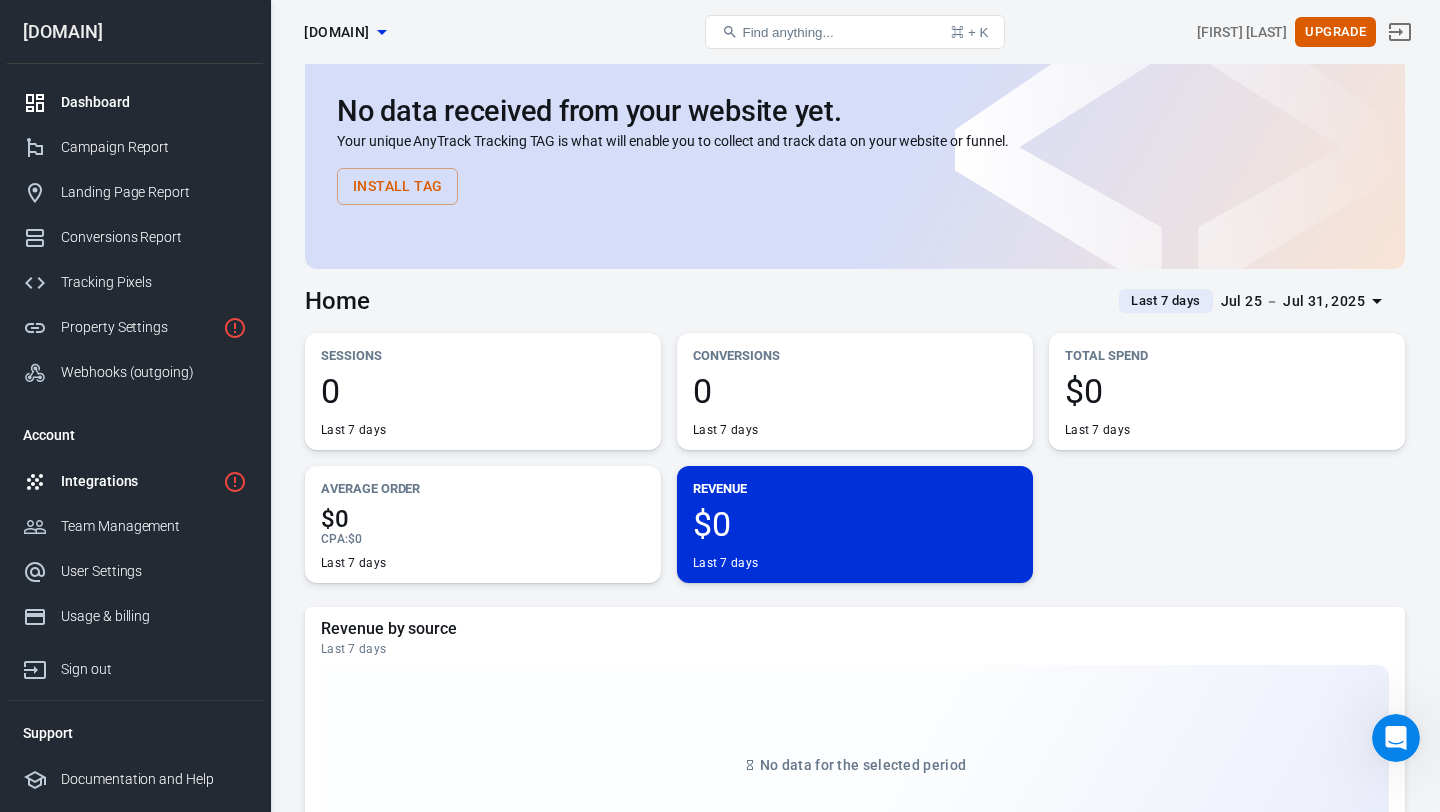 scroll, scrollTop: 50, scrollLeft: 0, axis: vertical 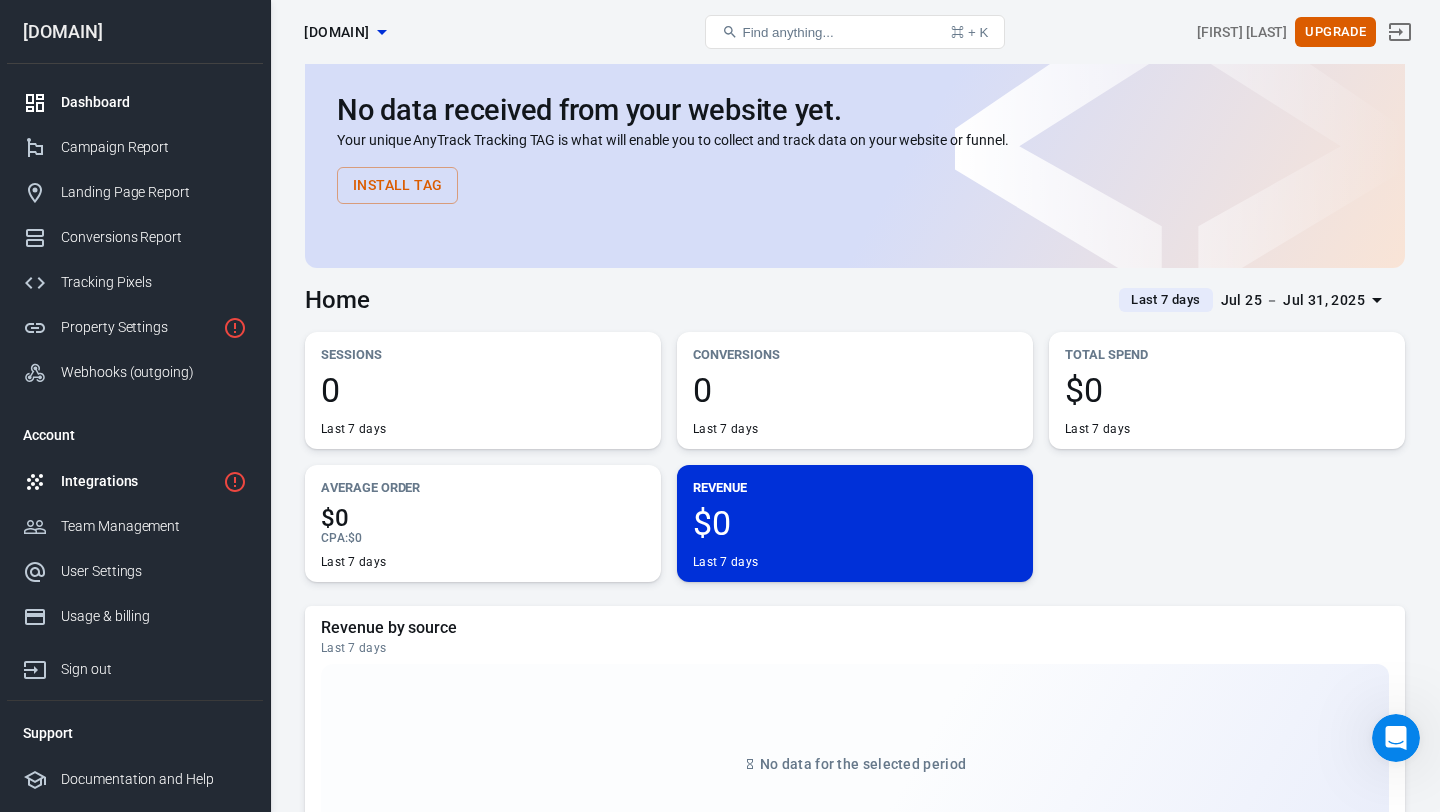 click on "Integrations" at bounding box center [138, 481] 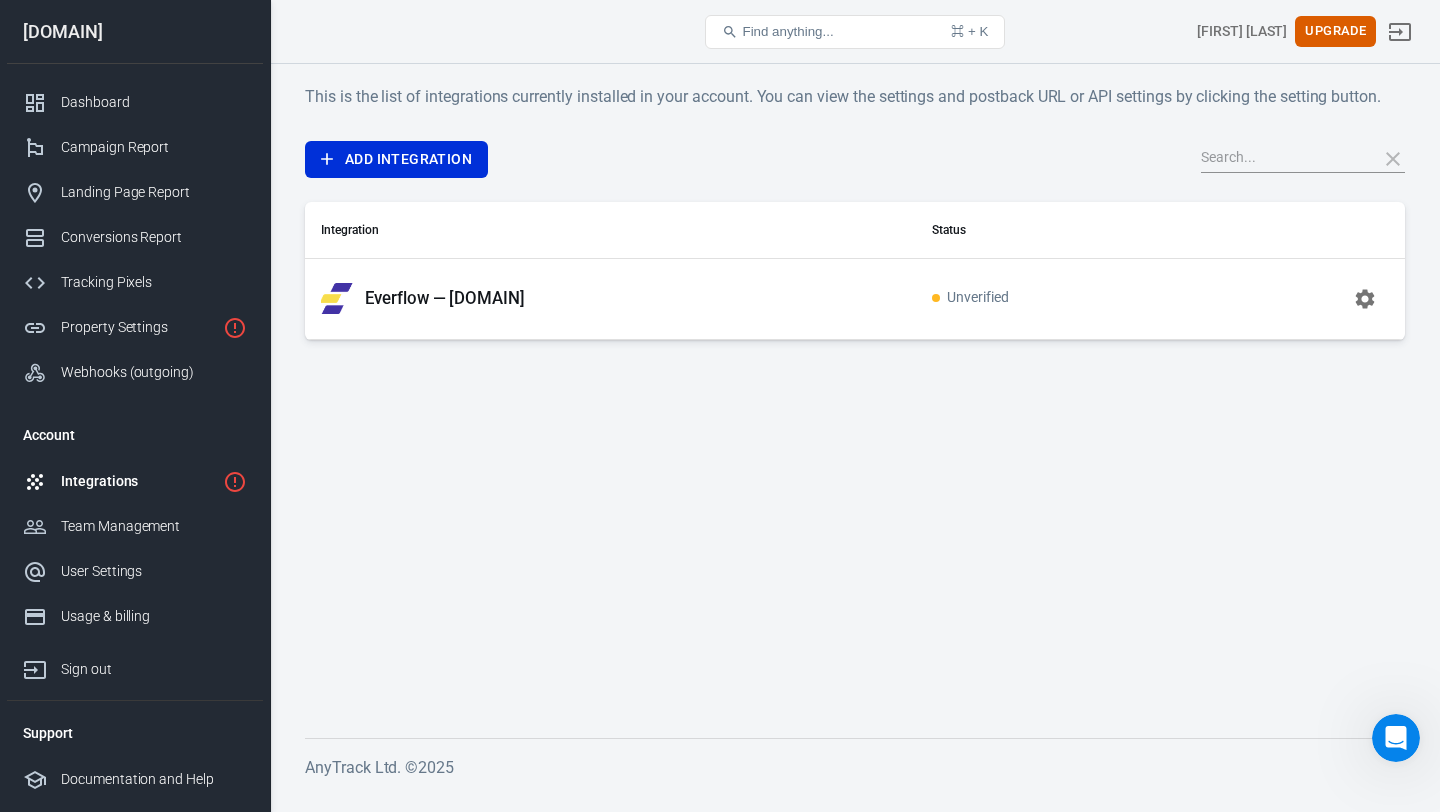scroll, scrollTop: 0, scrollLeft: 0, axis: both 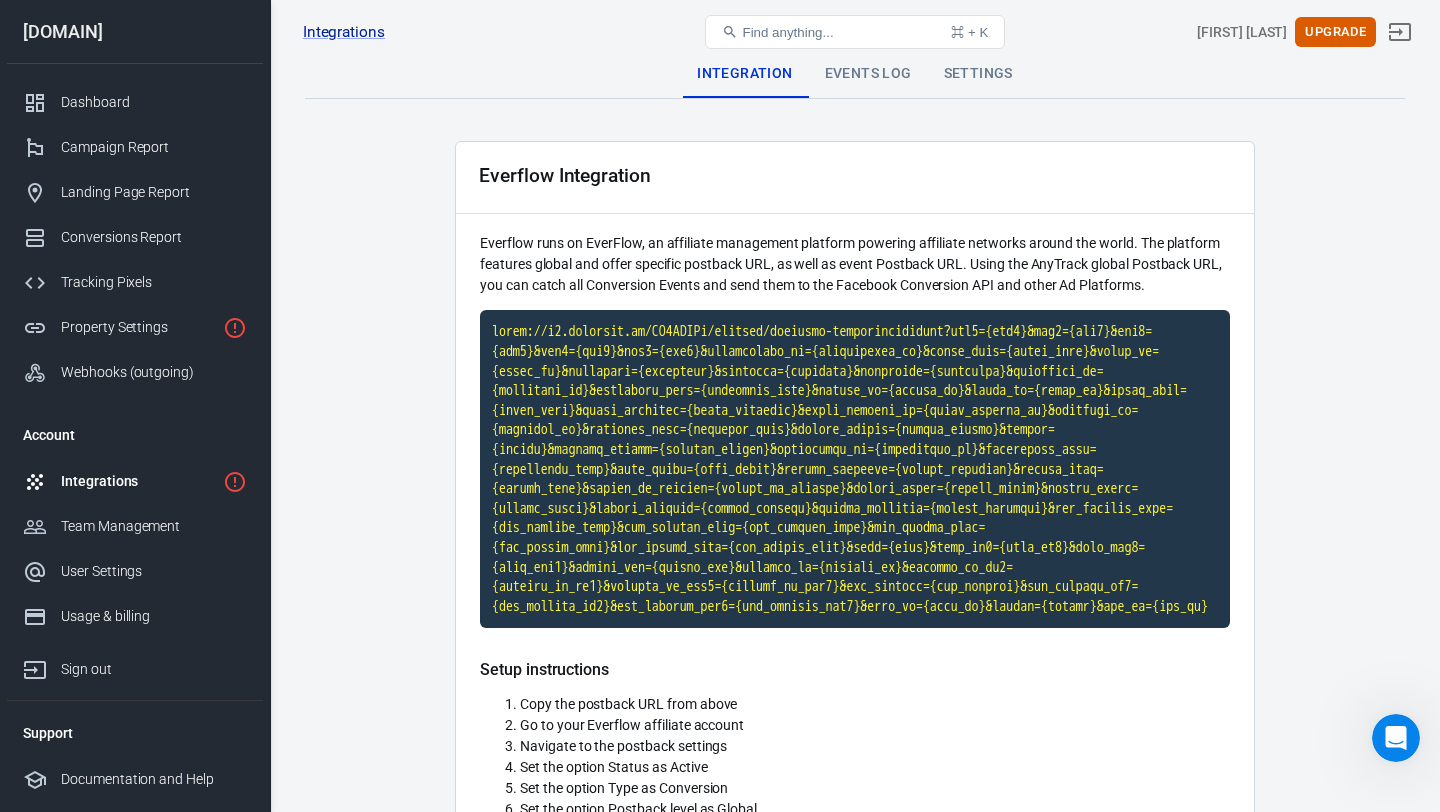 click on "Integration Events Log Settings Everflow Integration Everflow runs on EverFlow, an affiliate management platform powering affiliate networks around the world. The platform features global and offer specific postback URL, as well as event Postback URL.
Using the AnyTrack global Postback URL, you can catch all Conversion Events and send them to the Facebook Conversion API and other Ad Platforms. Setup instructions Copy the postback URL from above Go to your Everflow affiliate account Navigate to the postback settings Set the option Status as Active Set the option Type as Conversion Set the option Postback level as Global Set the option Delivery method as Postback Paste the postback URL Click on the Add Button at the bottom right of your screen Note : When the first conversion will be recorded, Everflow status will switch to  verified . Once we successfully receive and verify a conversion for this integration, we will set its status to   active . No recent conversions recorded. Integration Events Registration" at bounding box center (855, 695) 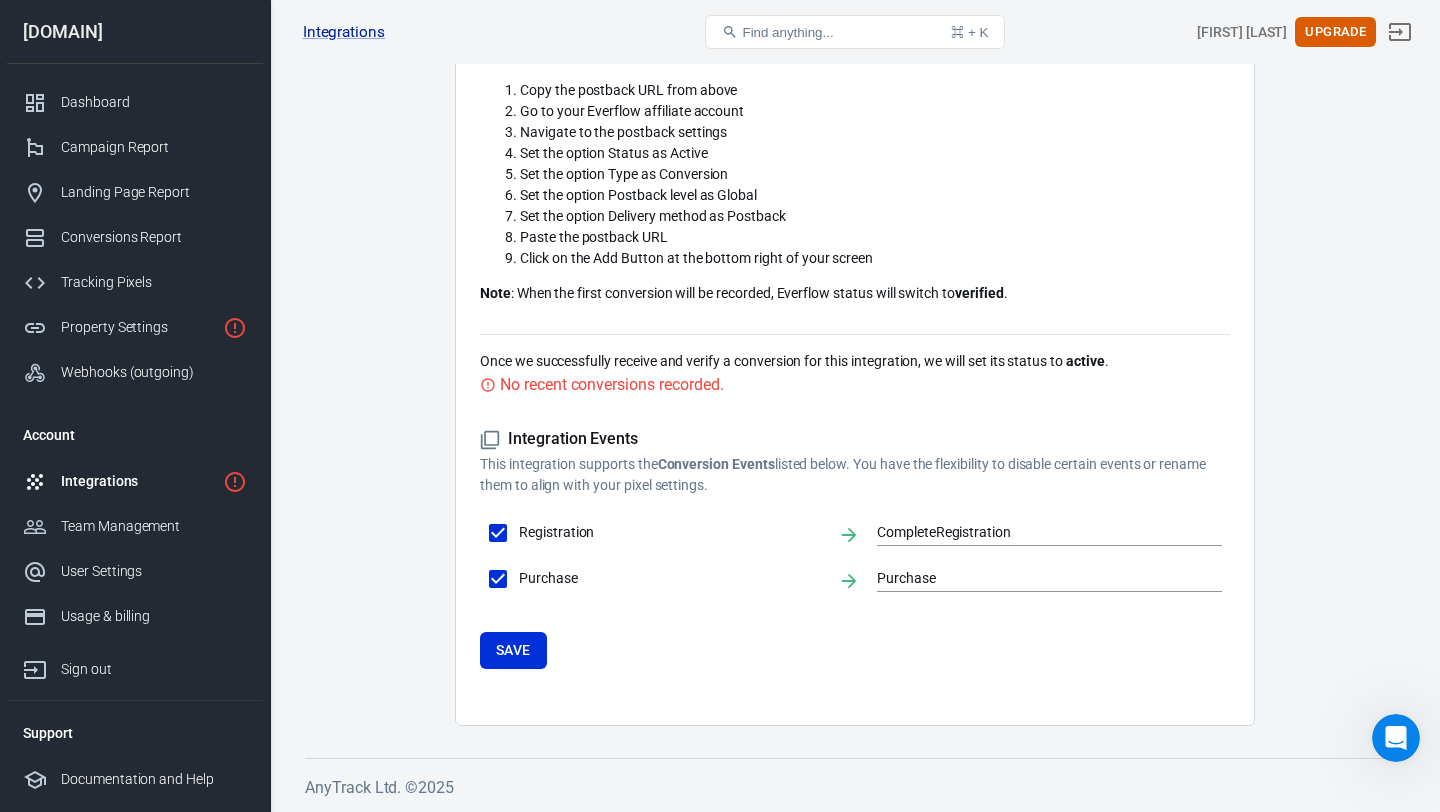 scroll, scrollTop: 712, scrollLeft: 0, axis: vertical 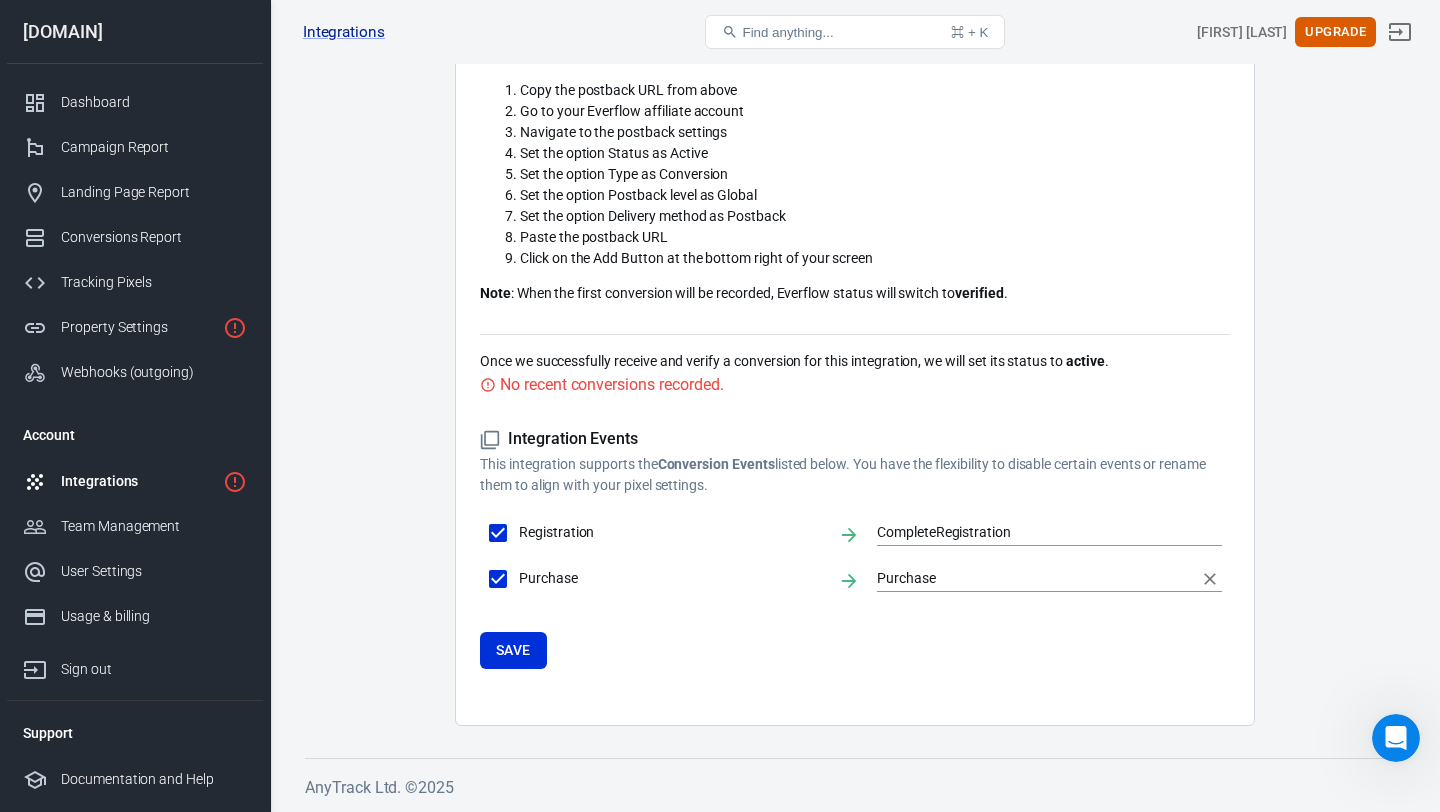 click on "Purchase" at bounding box center [1034, 578] 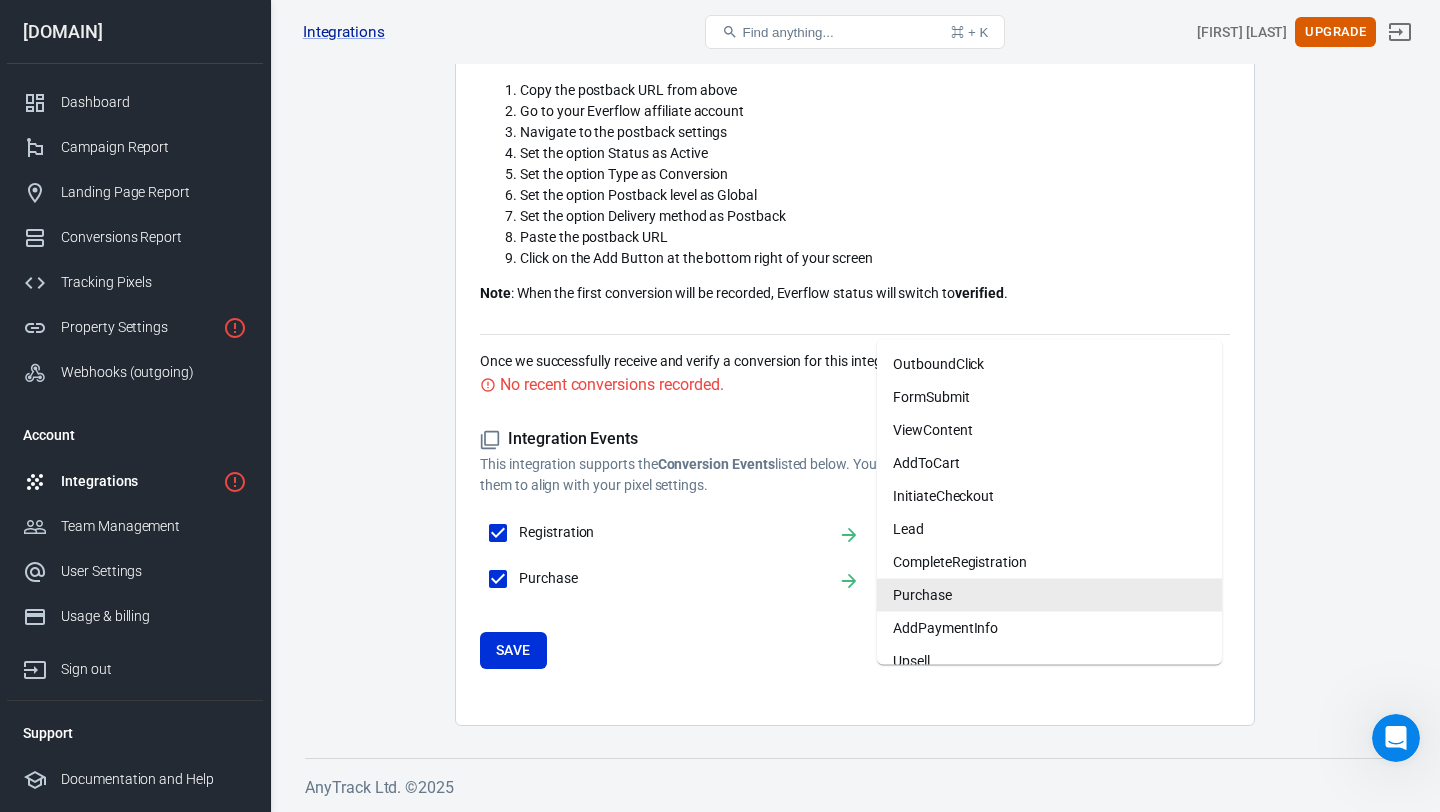 click on "Integration Events This integration supports the  Conversion Events  listed below. You have the flexibility to disable certain events or rename them to align with your pixel settings. Registration CompleteRegistration Purchase Purchase Save" at bounding box center [855, 548] 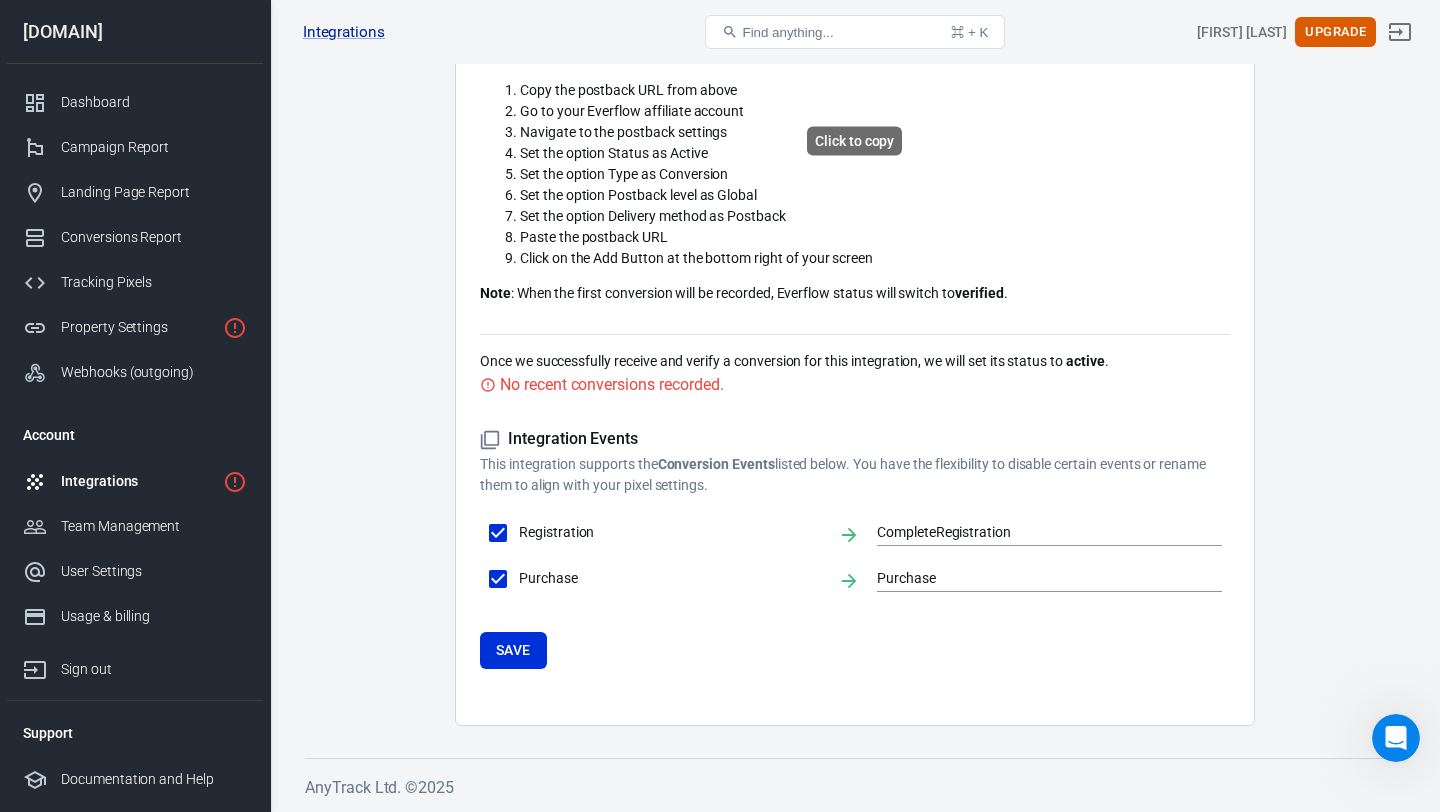 scroll, scrollTop: 712, scrollLeft: 0, axis: vertical 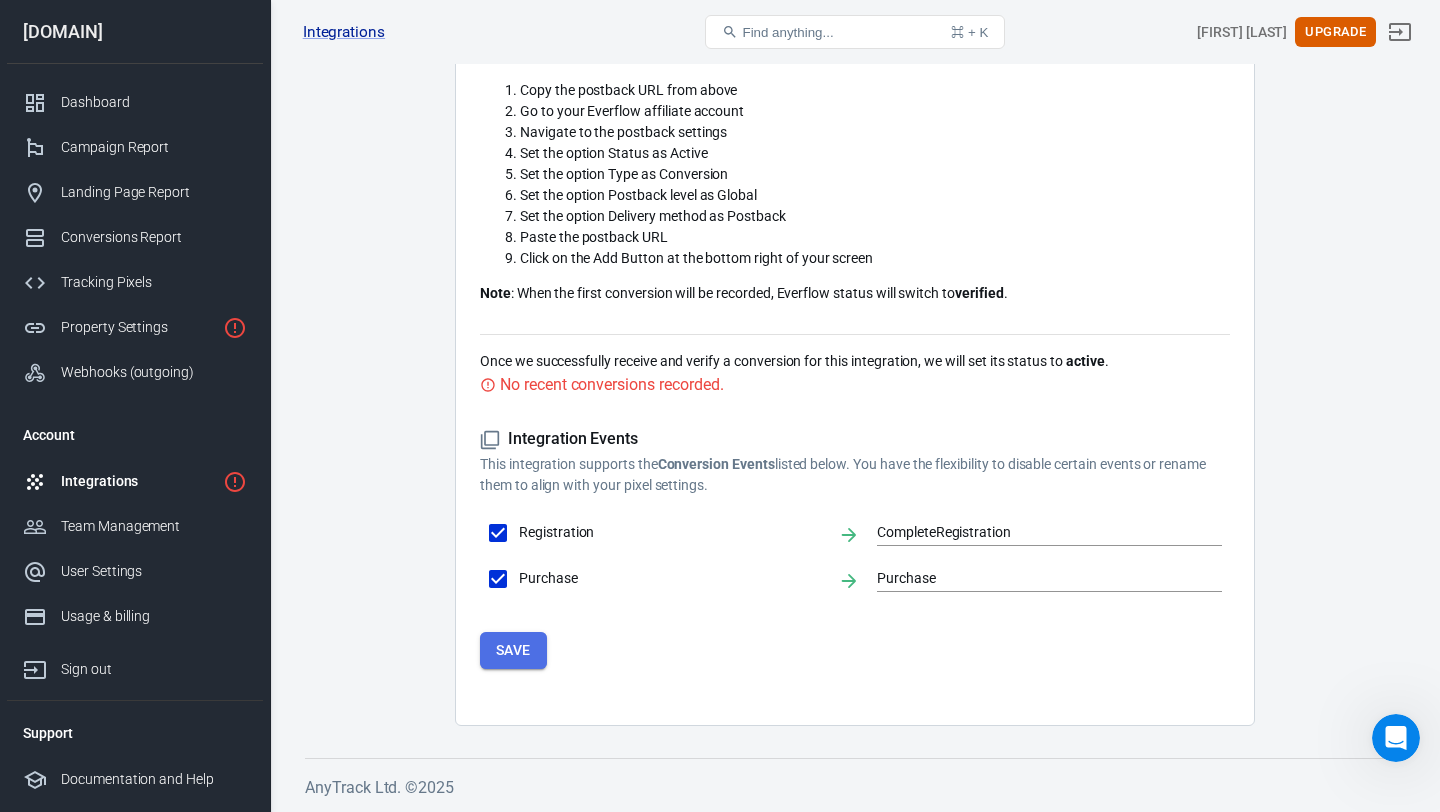click on "Save" at bounding box center [513, 650] 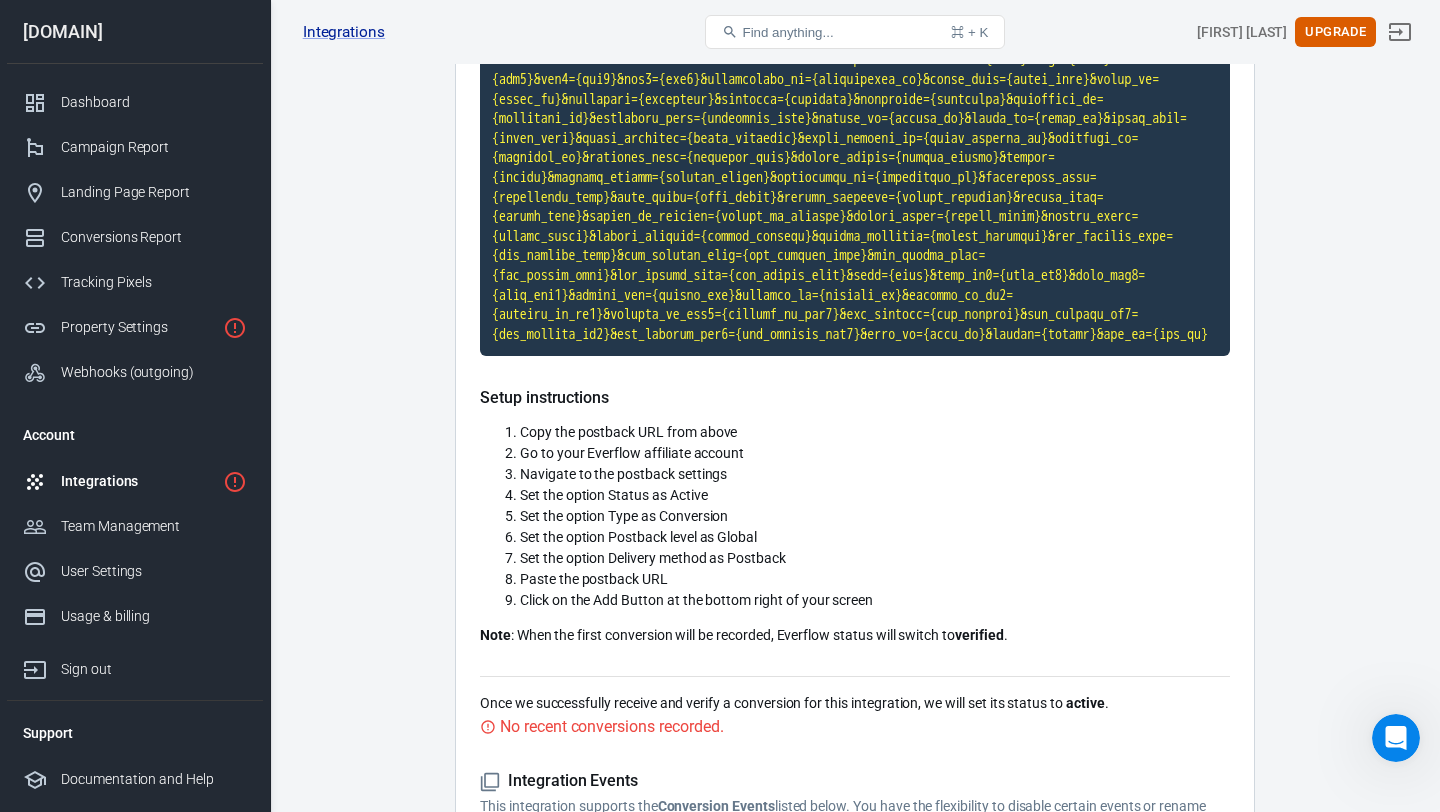 scroll, scrollTop: 42, scrollLeft: 0, axis: vertical 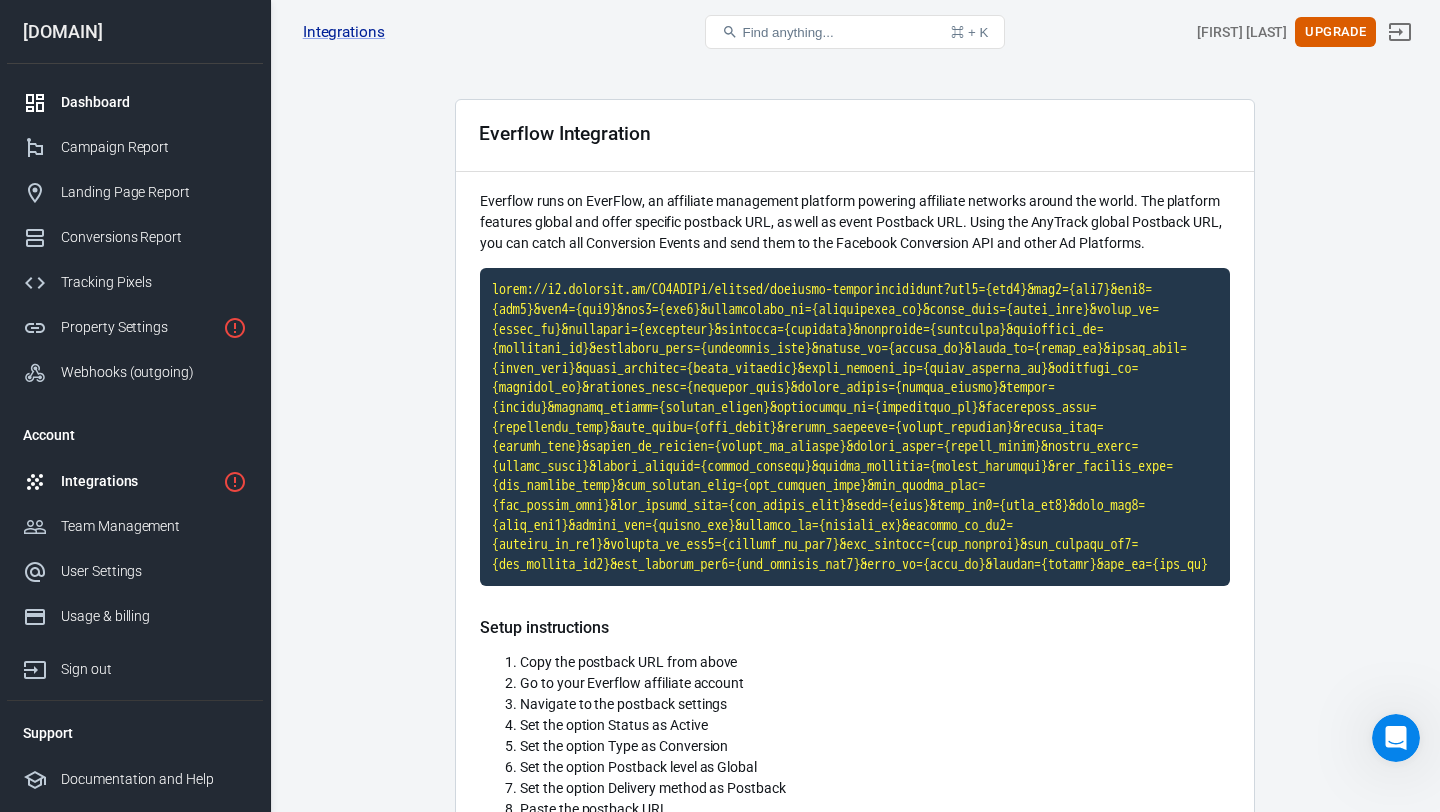 click on "Dashboard" at bounding box center [135, 102] 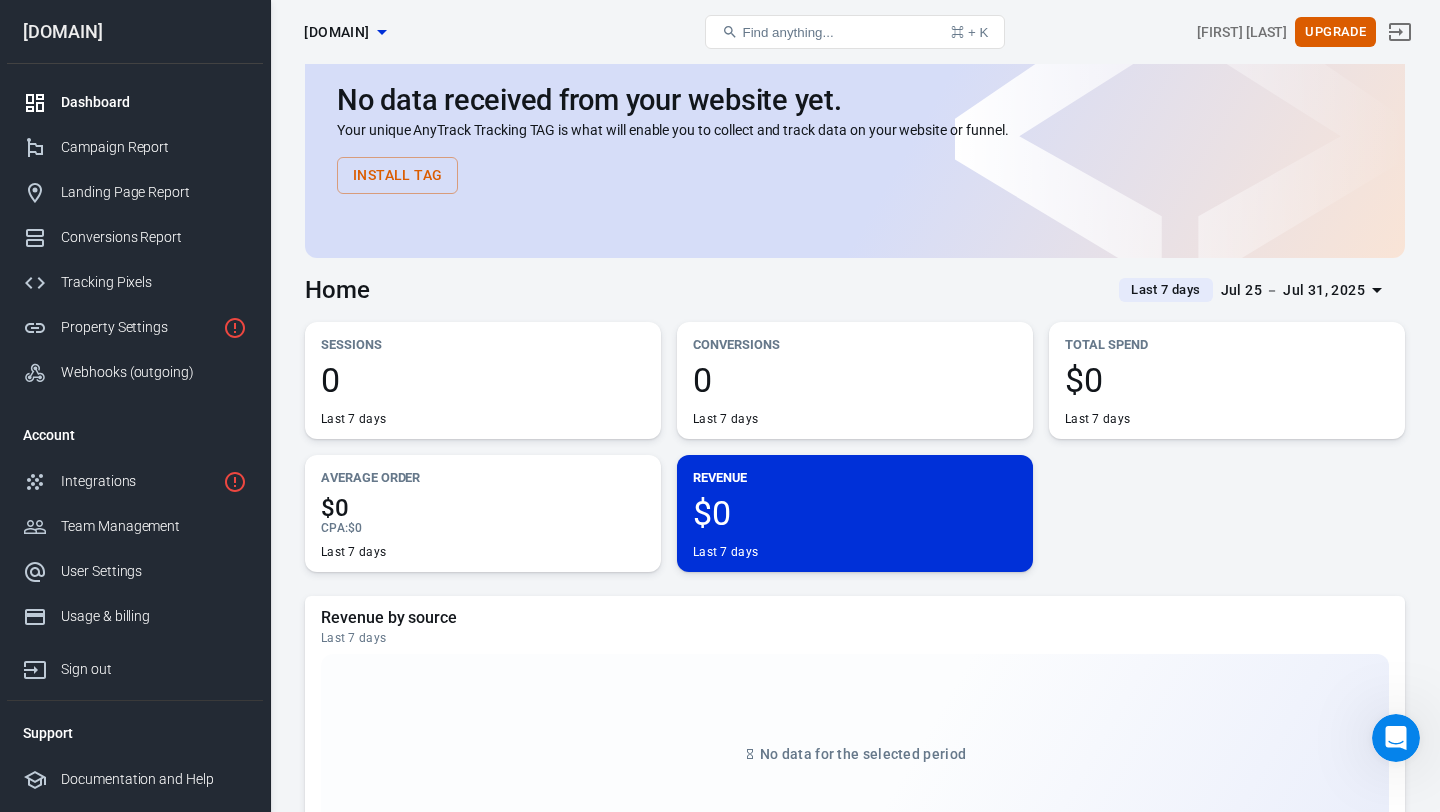 scroll, scrollTop: 0, scrollLeft: 0, axis: both 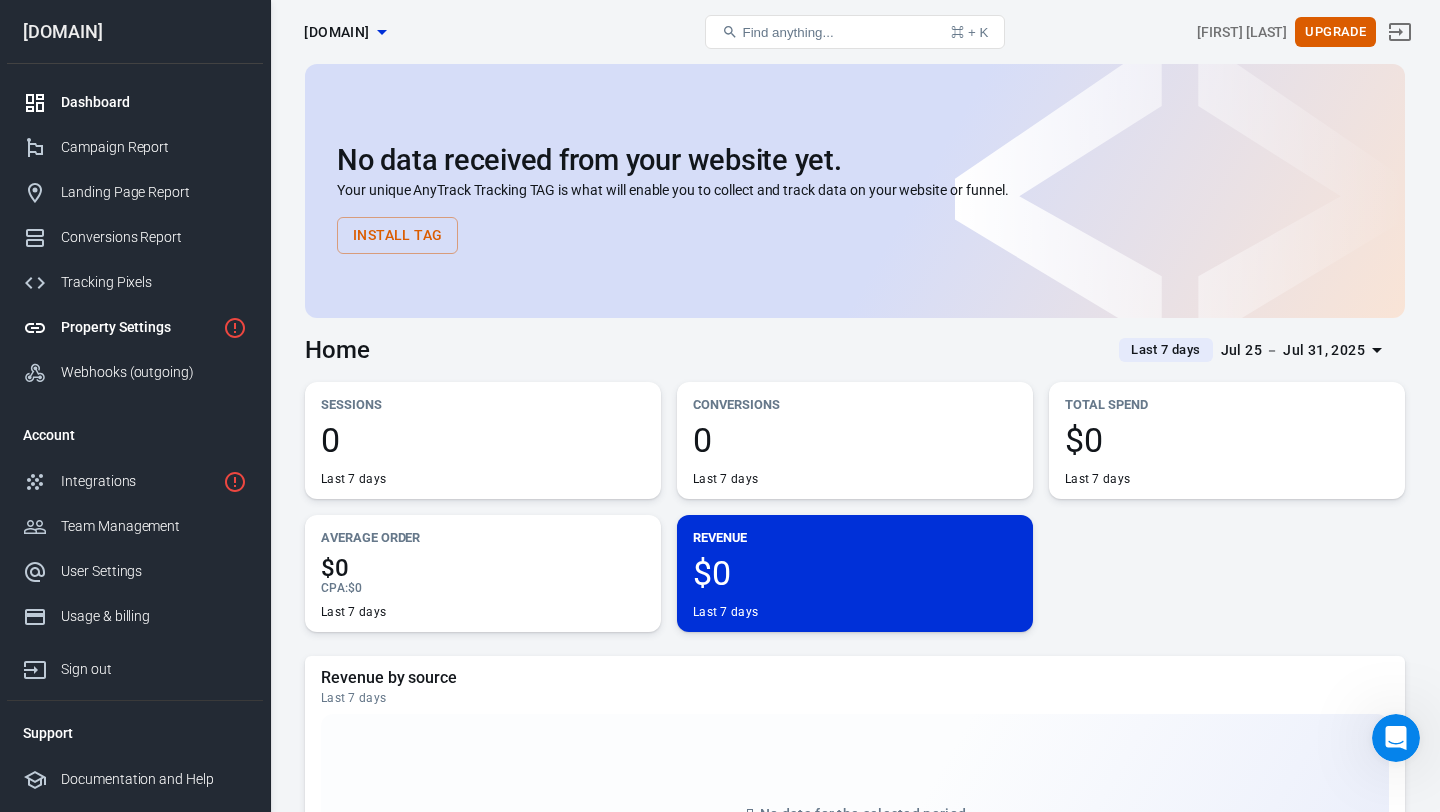 click on "Property Settings" at bounding box center [138, 327] 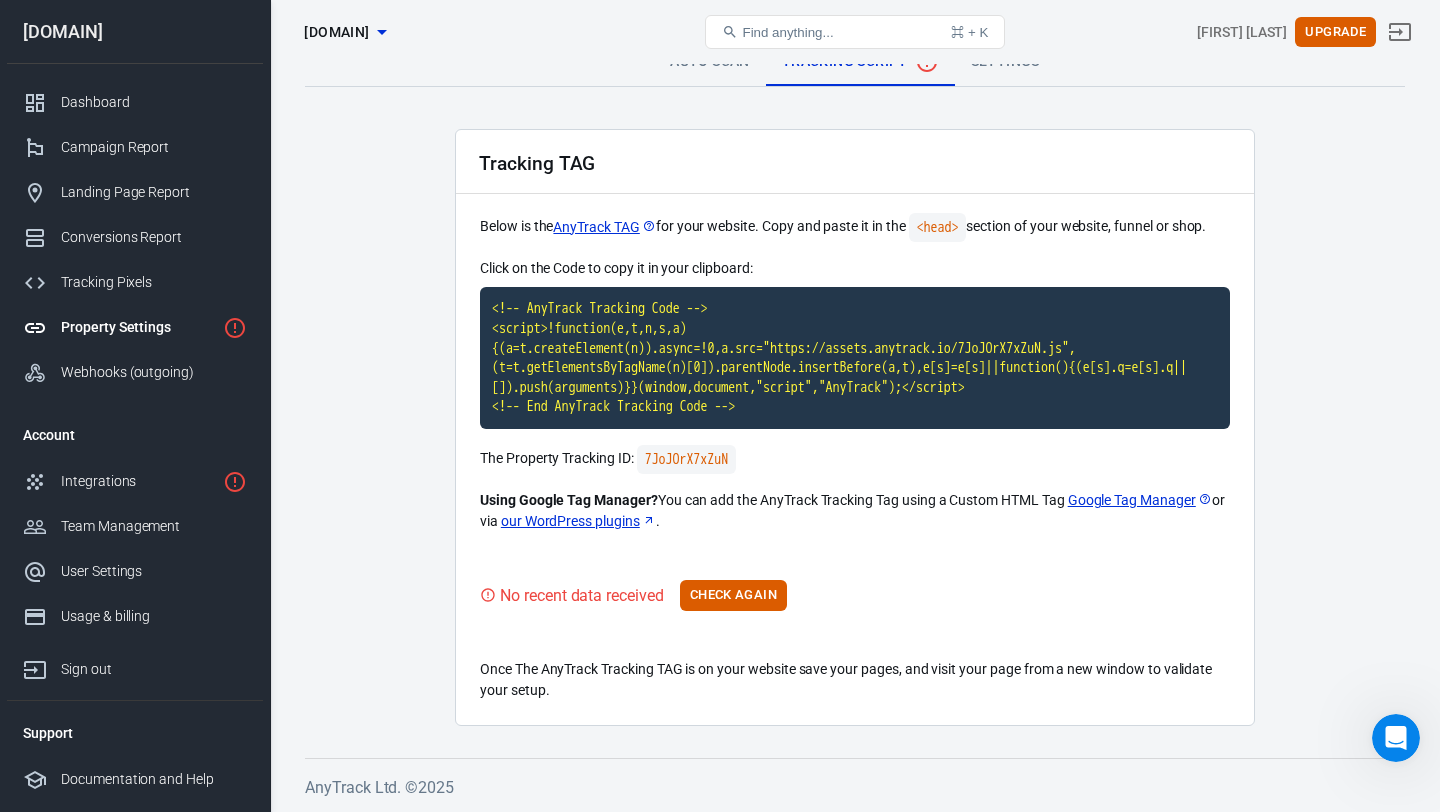 scroll, scrollTop: 0, scrollLeft: 0, axis: both 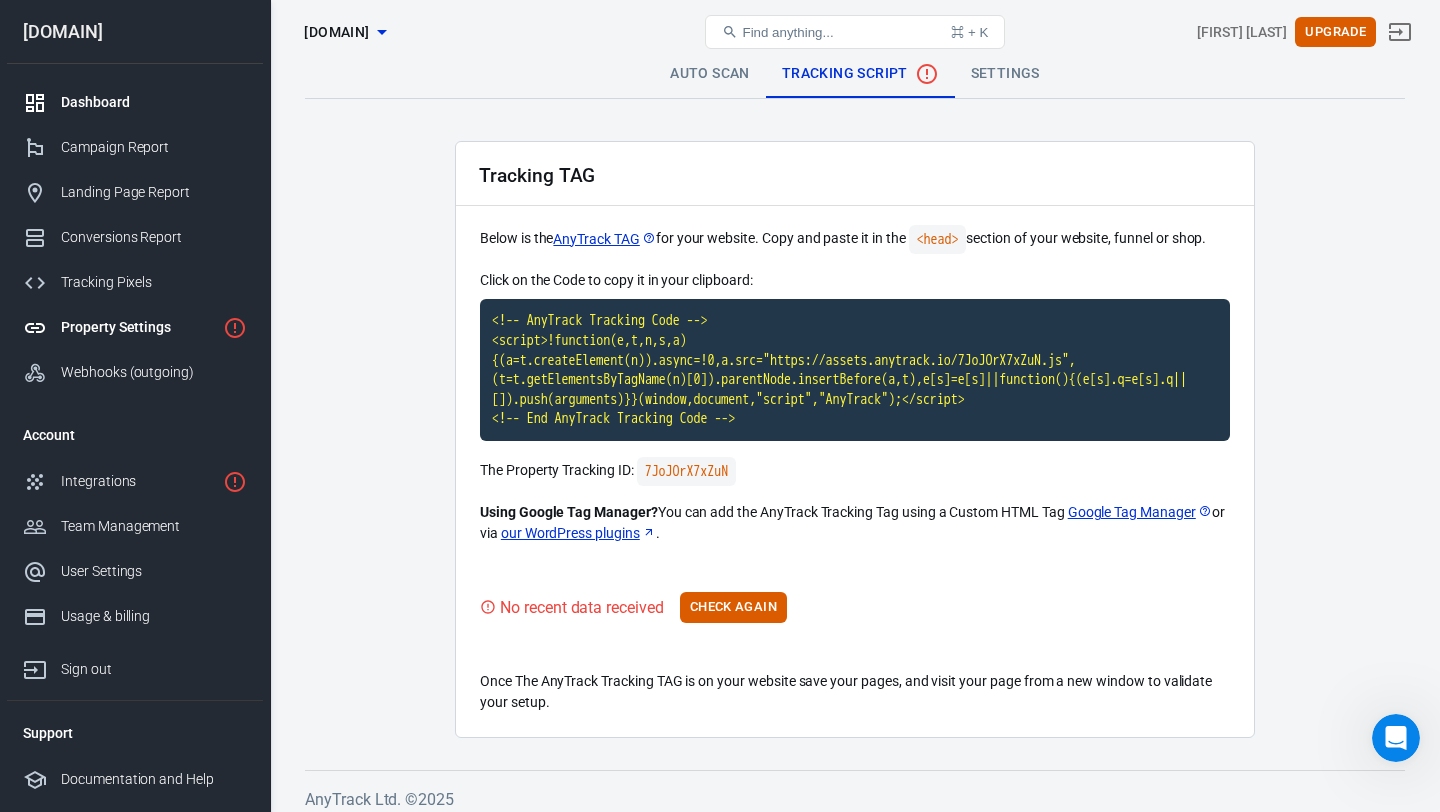 click on "Dashboard" at bounding box center [154, 102] 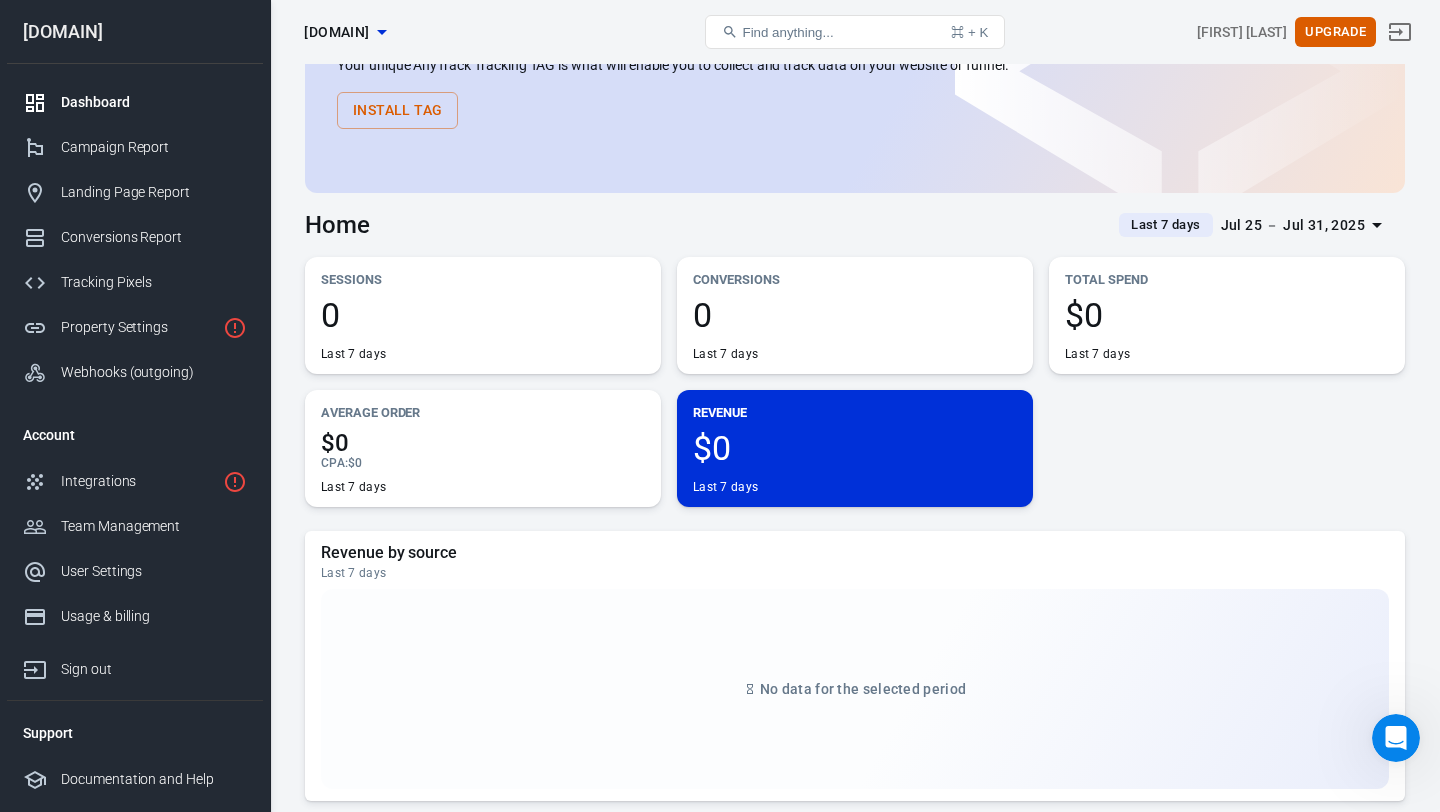 scroll, scrollTop: 0, scrollLeft: 0, axis: both 